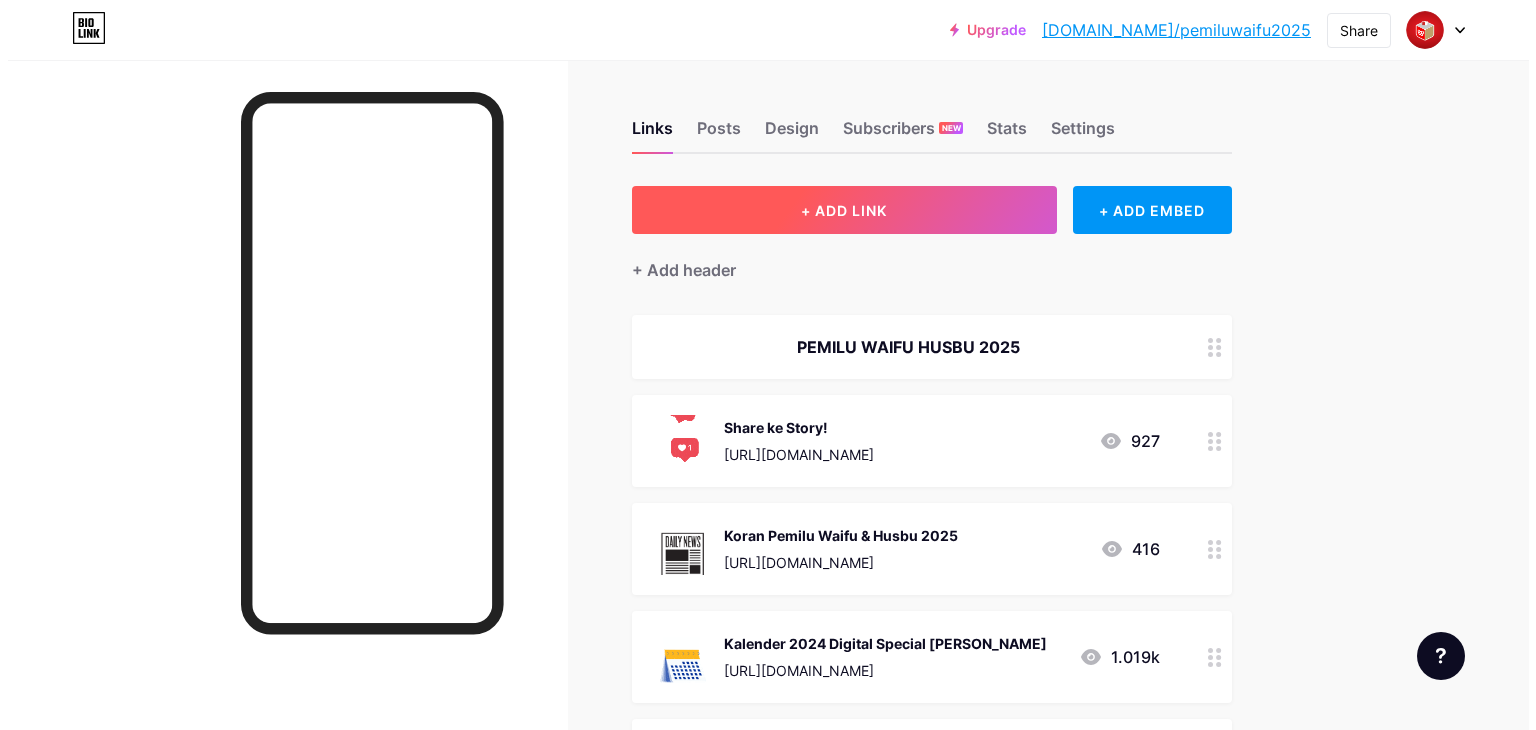 scroll, scrollTop: 0, scrollLeft: 0, axis: both 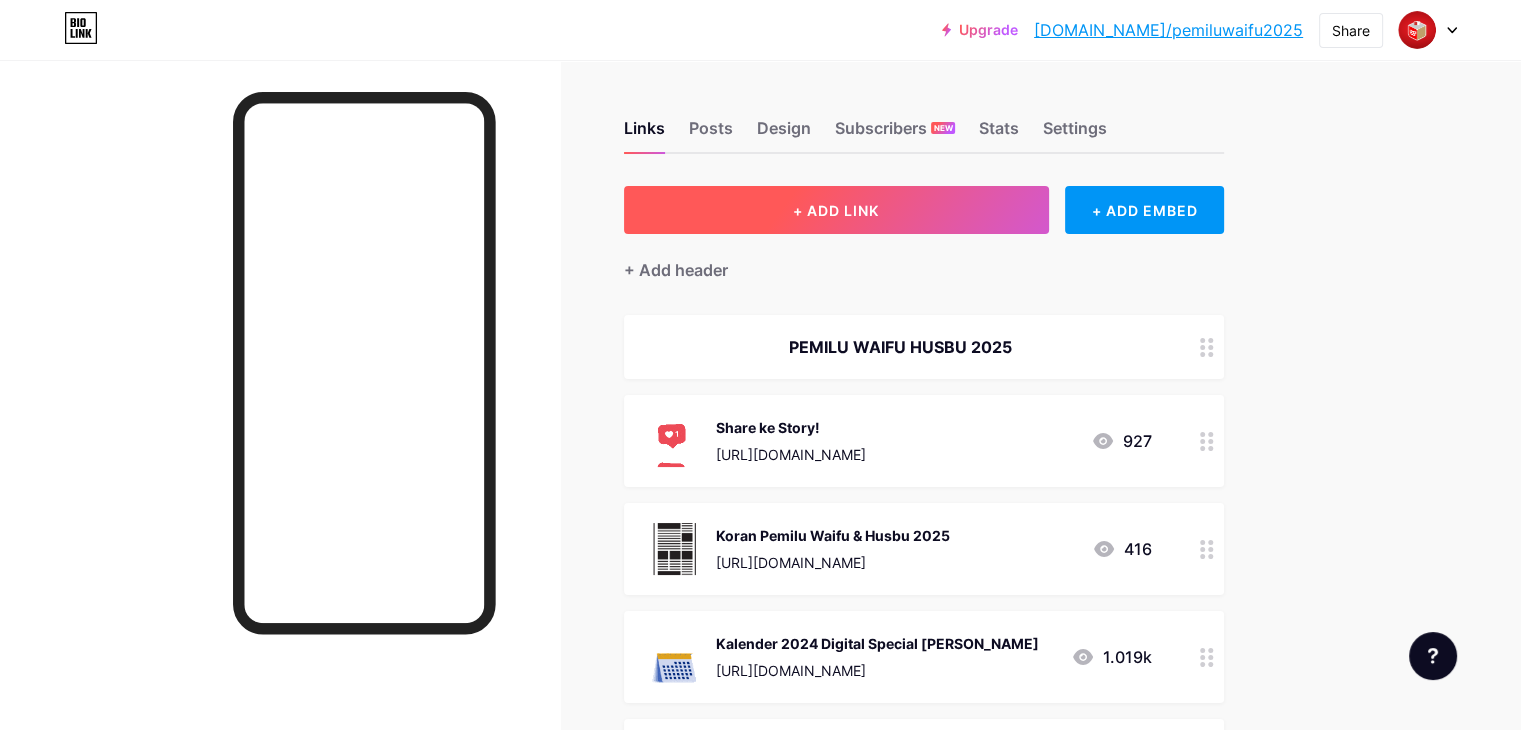 click on "+ ADD LINK" at bounding box center (836, 210) 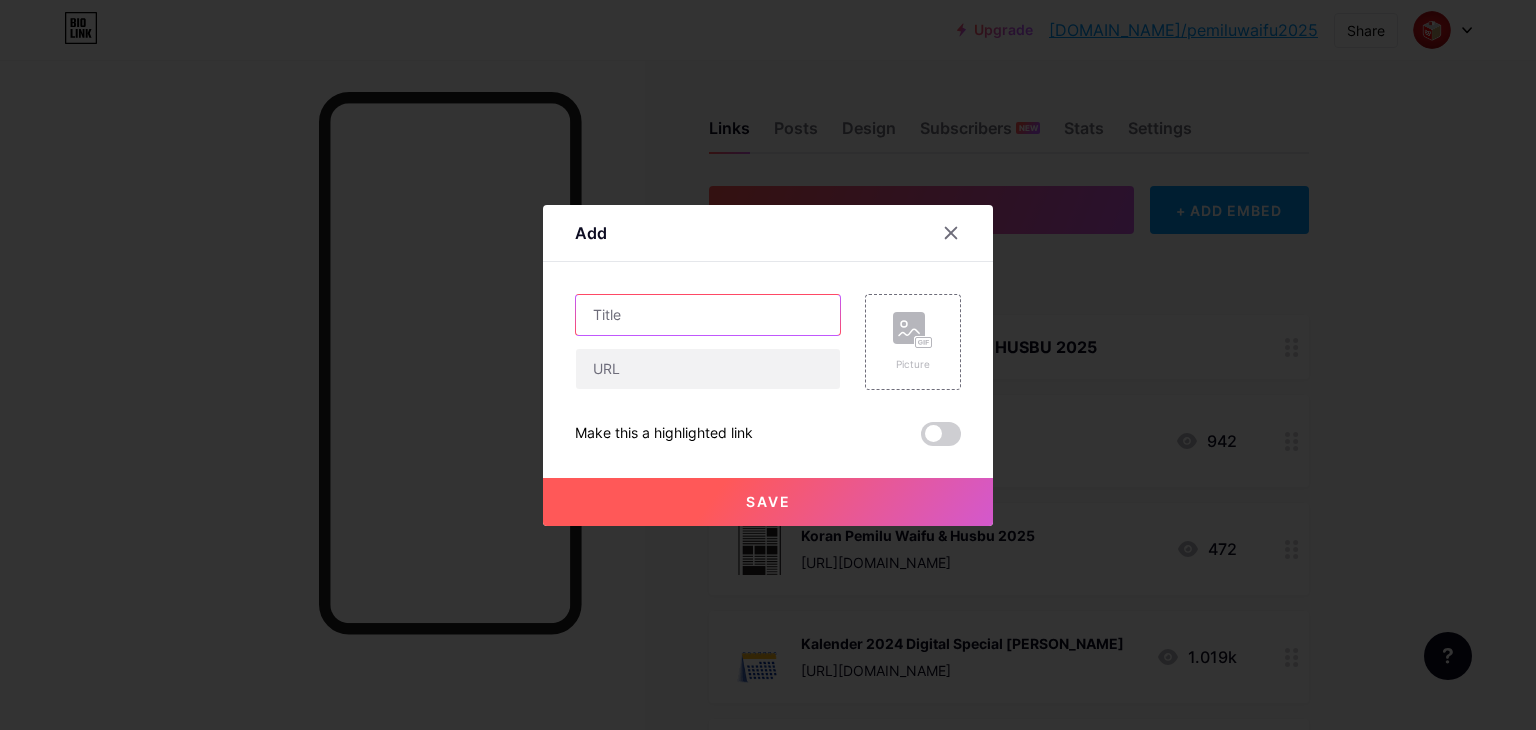 click at bounding box center [708, 315] 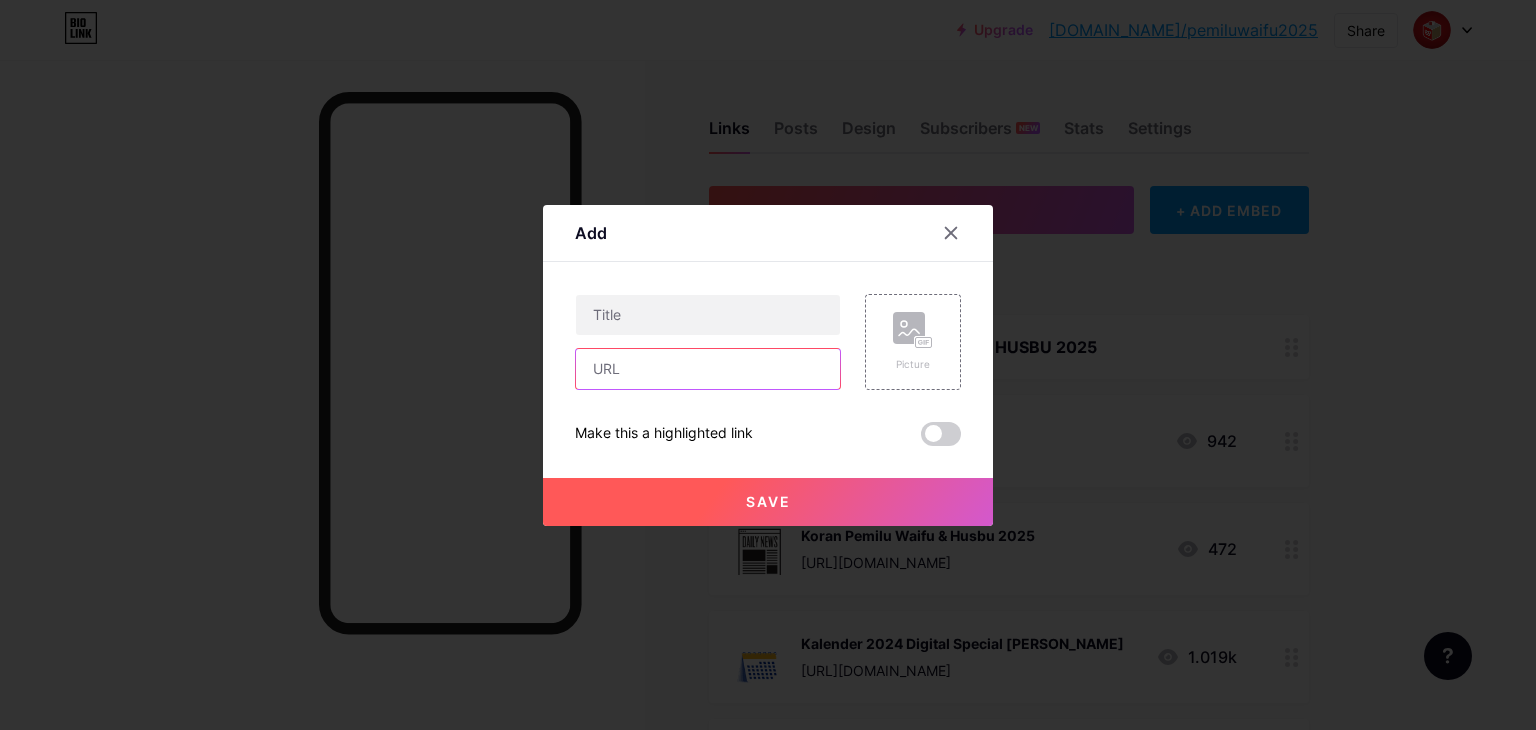click at bounding box center [708, 369] 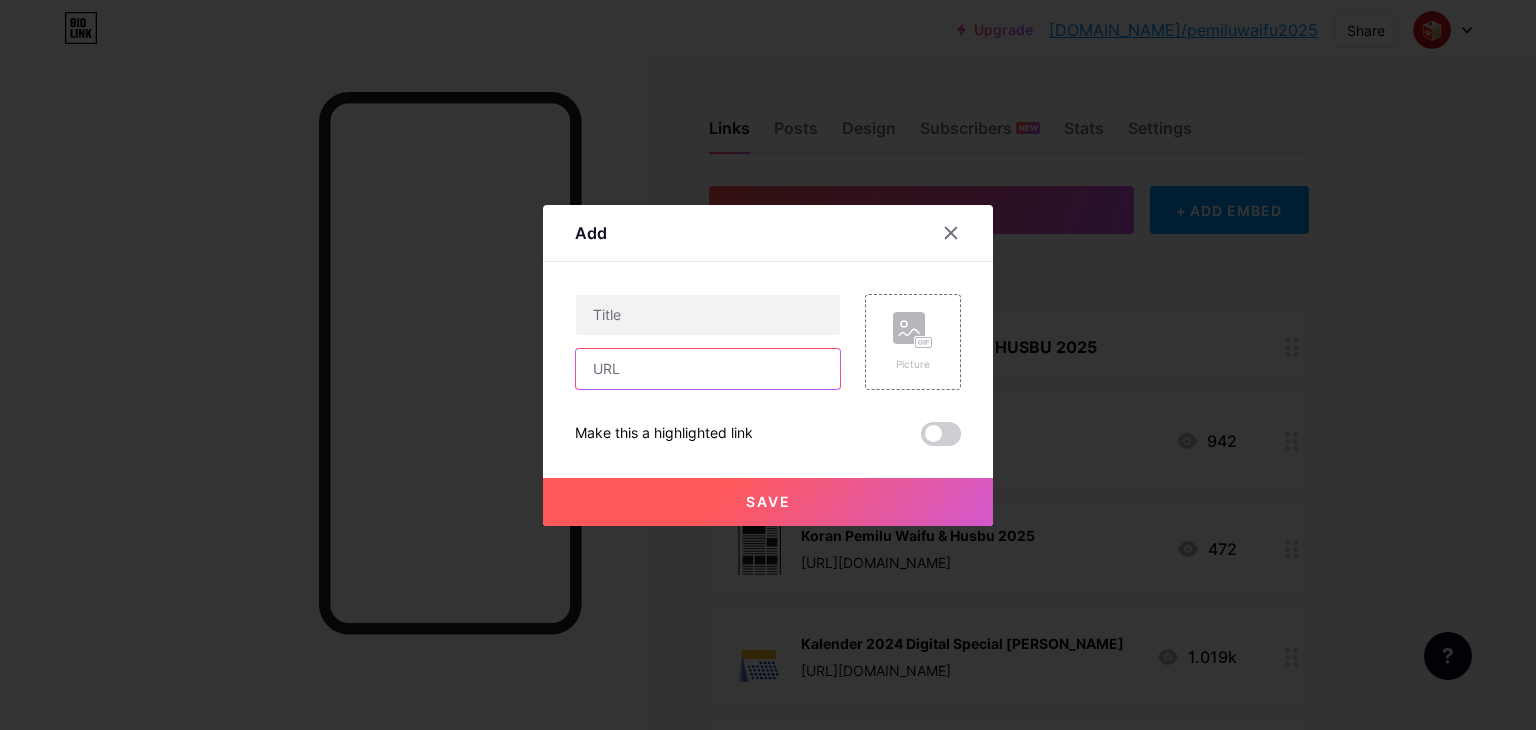 paste on "[URL][DOMAIN_NAME]" 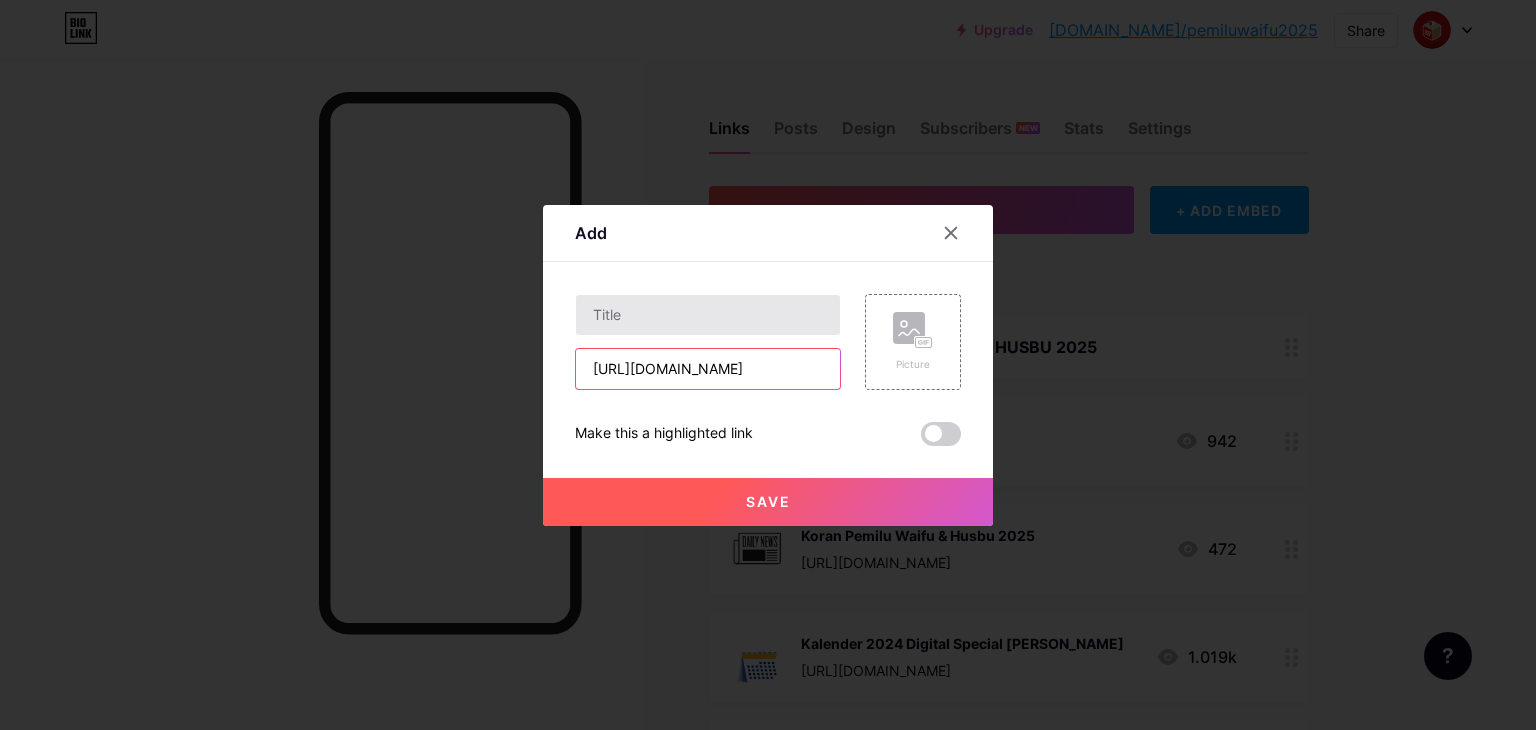 type on "[URL][DOMAIN_NAME]" 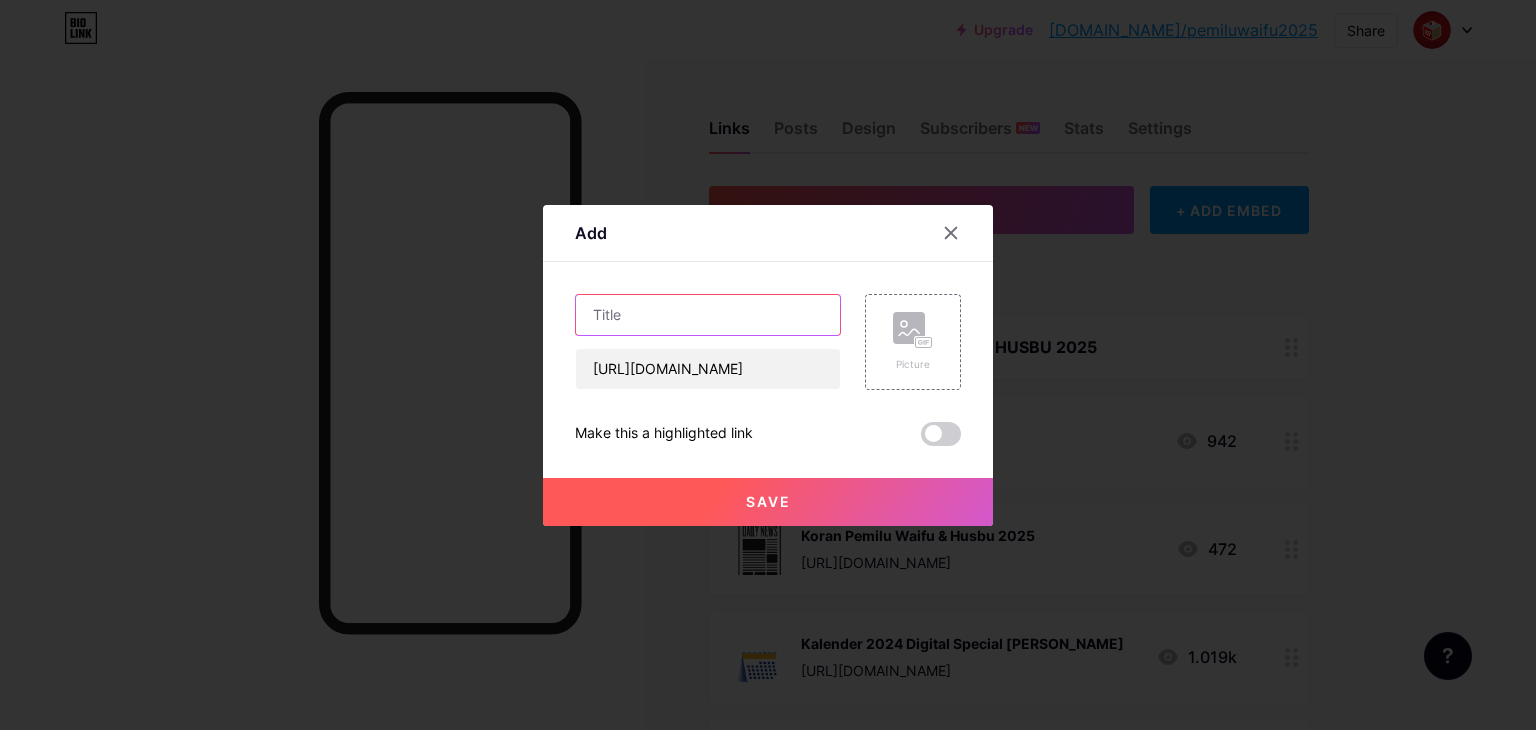 click at bounding box center (708, 315) 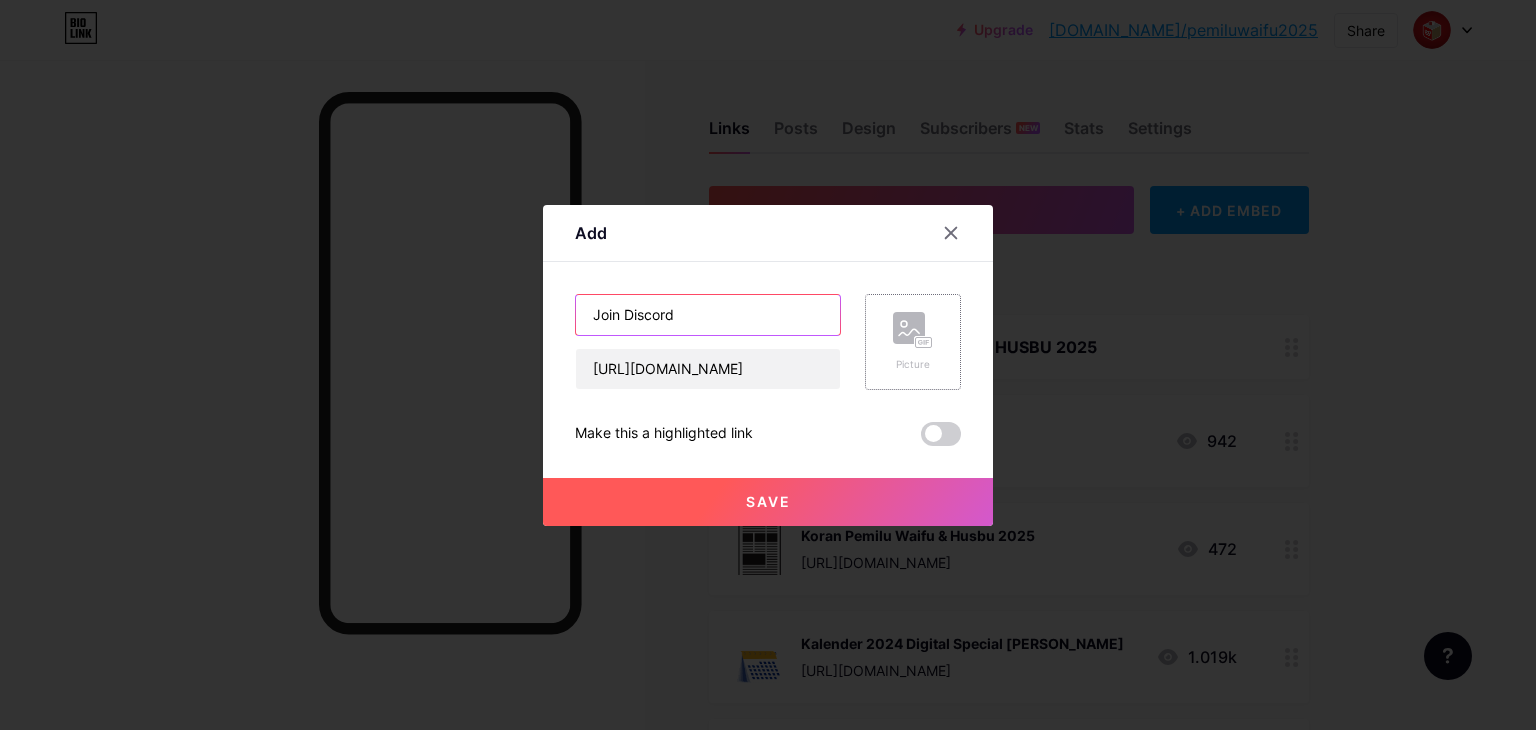 type on "Join Discord" 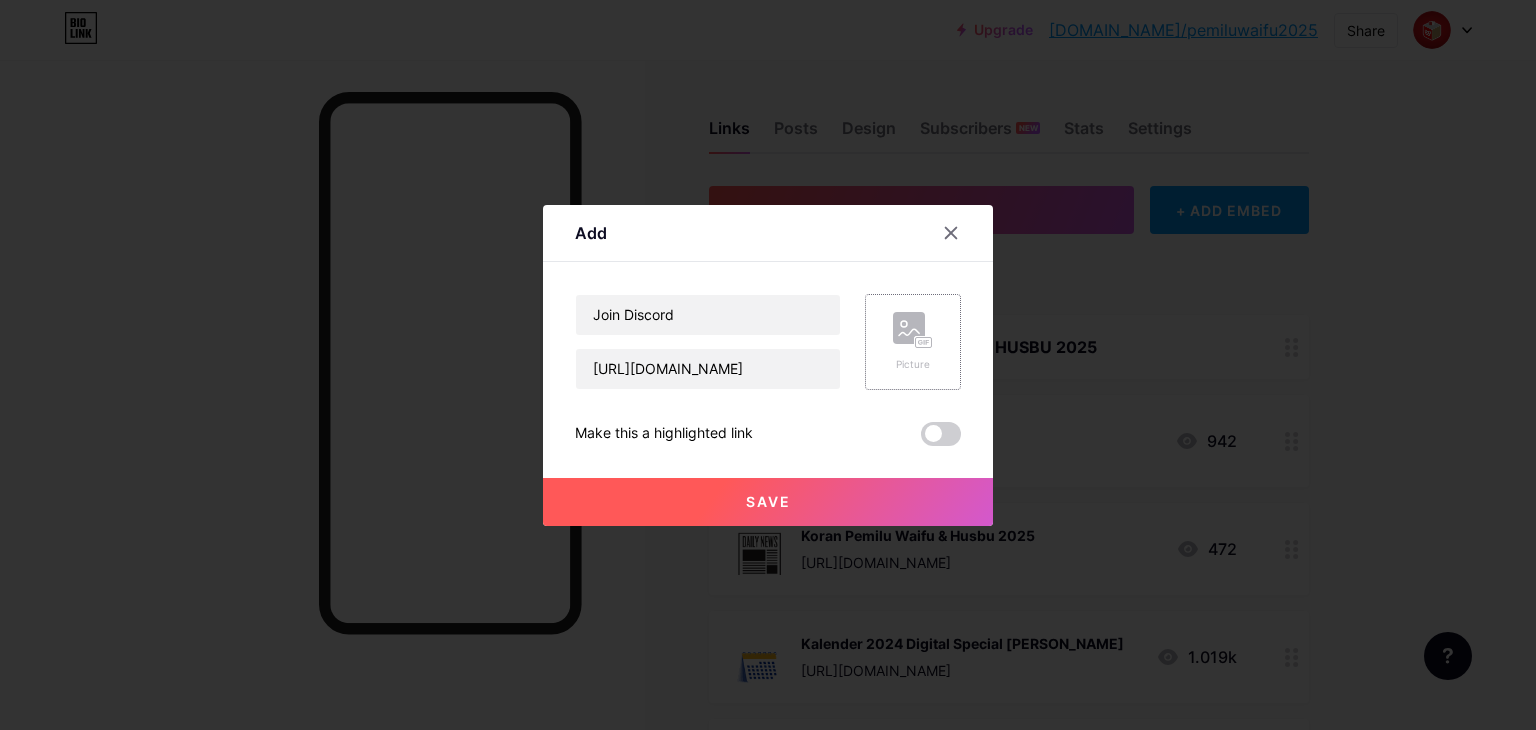 click 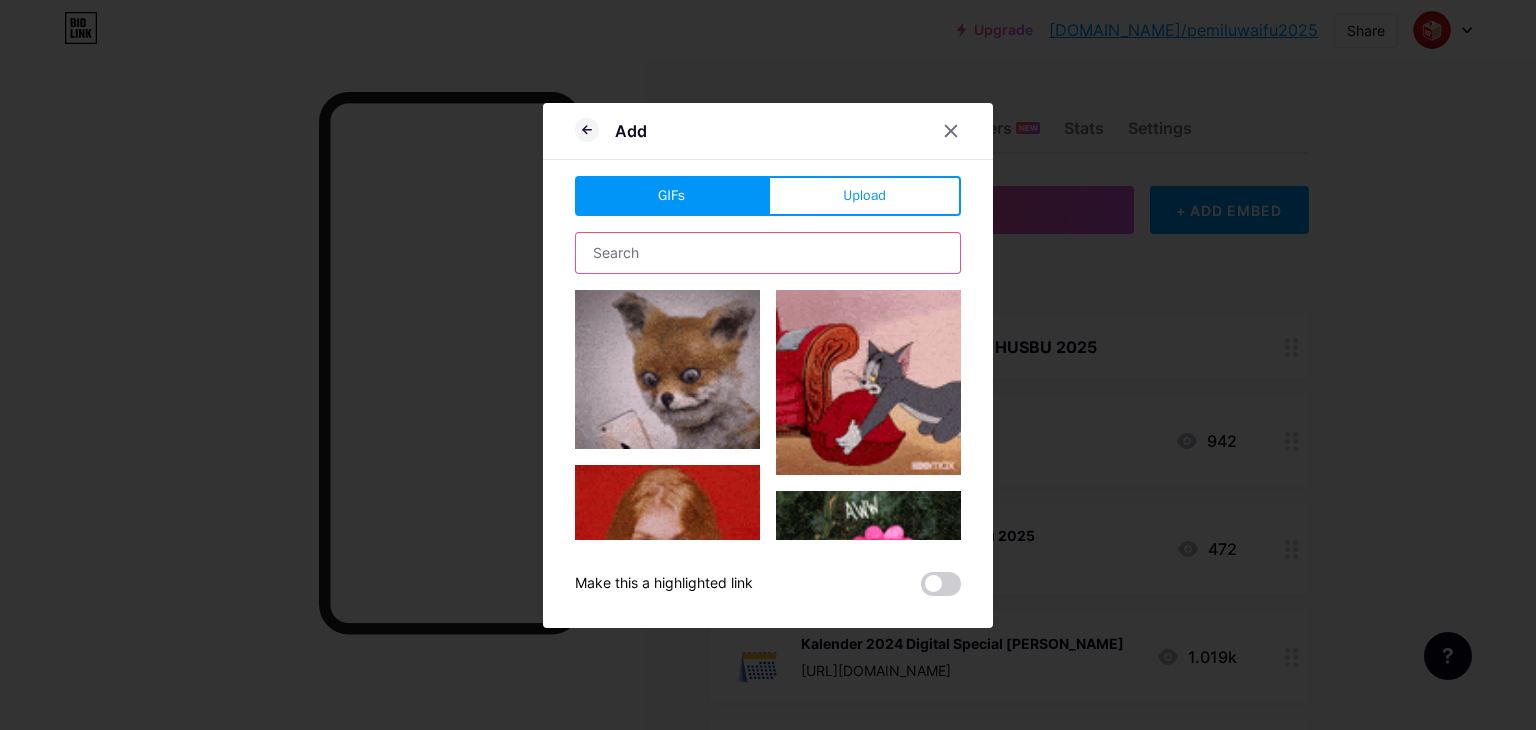 click at bounding box center (768, 253) 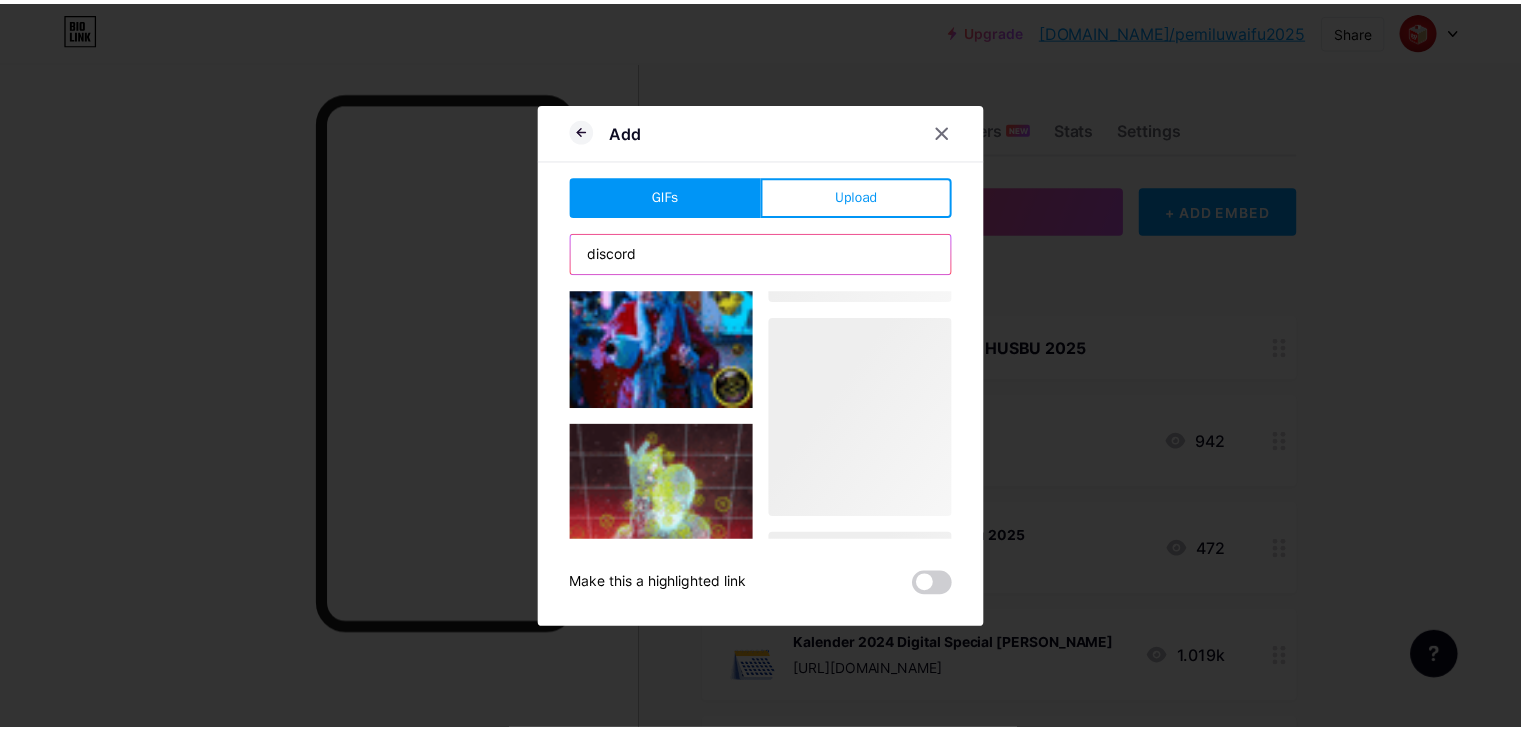 scroll, scrollTop: 3365, scrollLeft: 0, axis: vertical 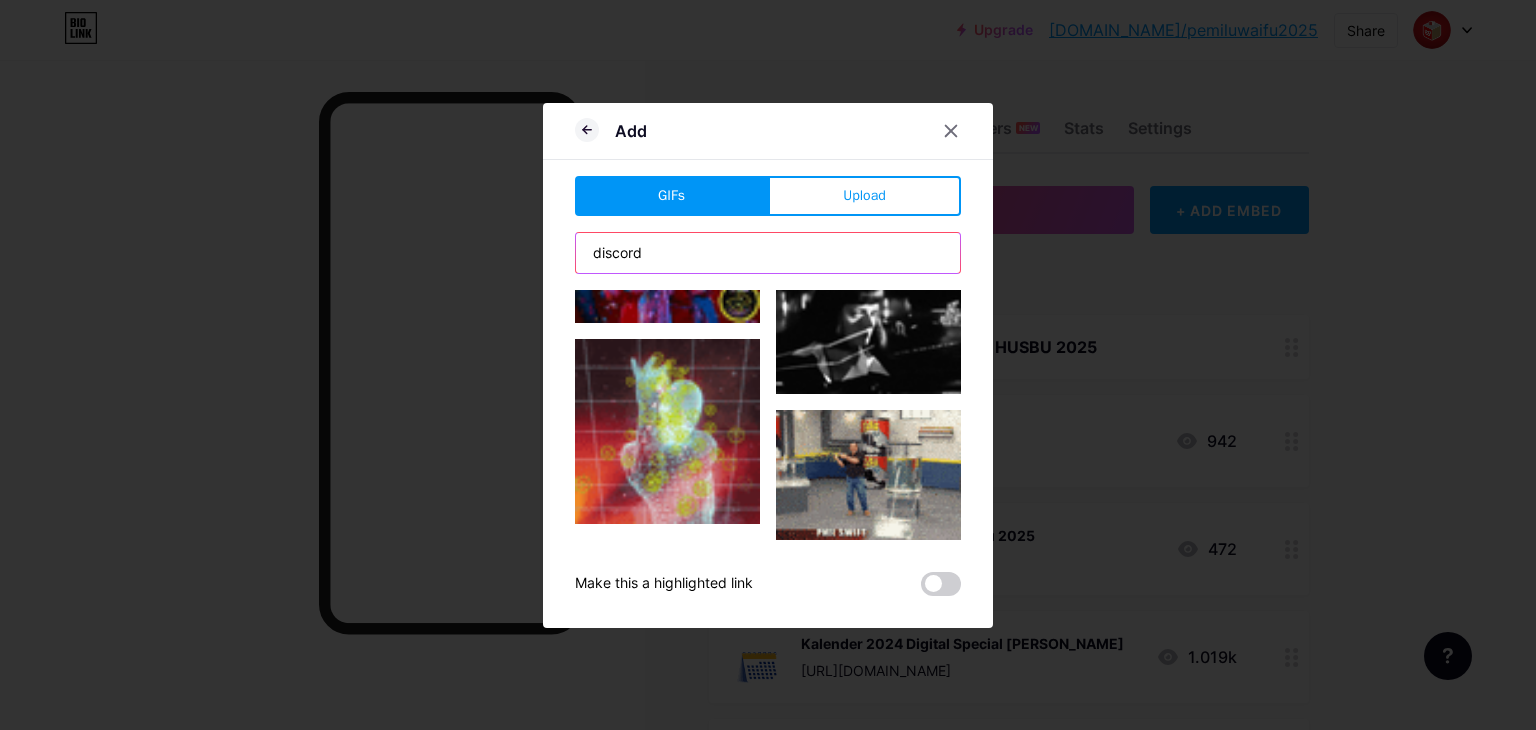 type on "discord" 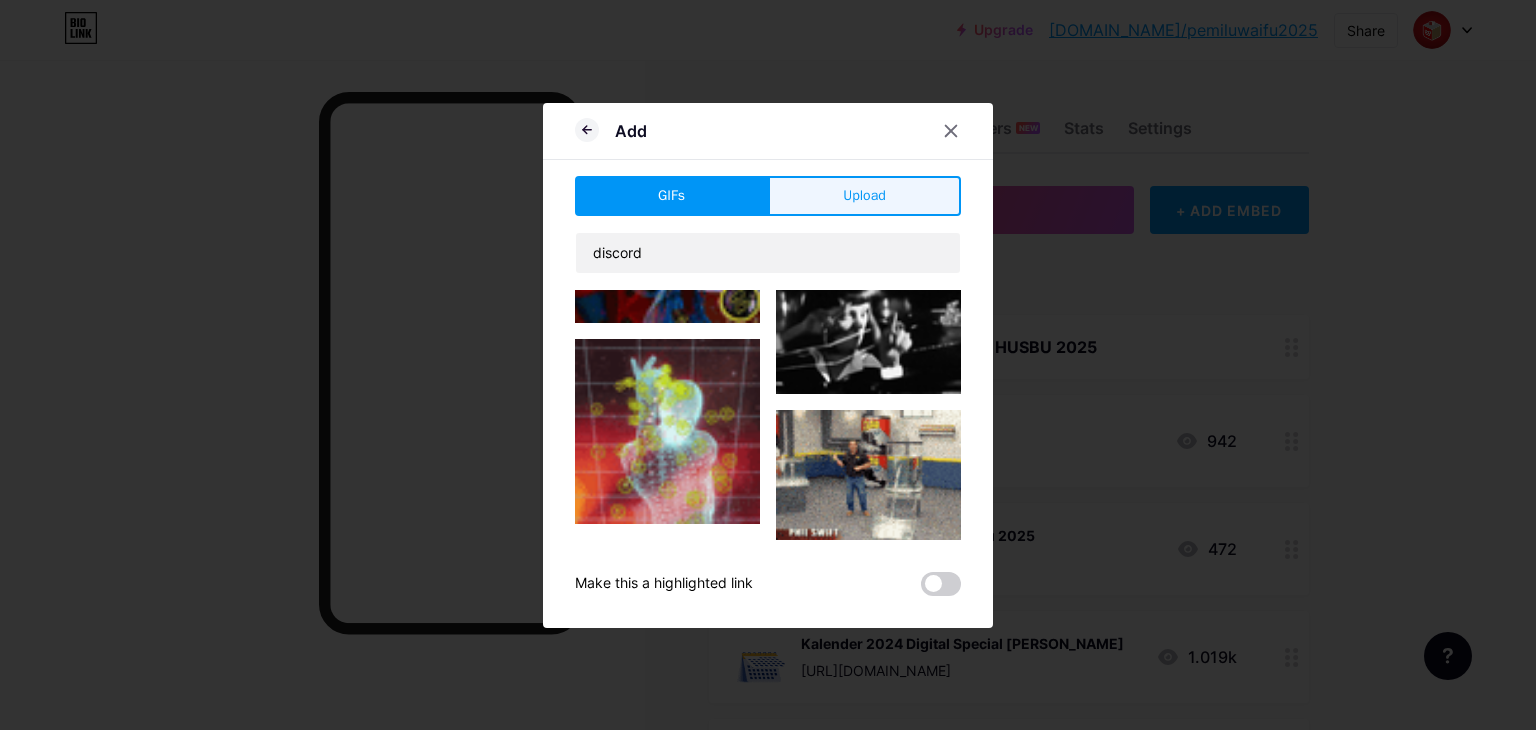 click on "Upload" at bounding box center (864, 195) 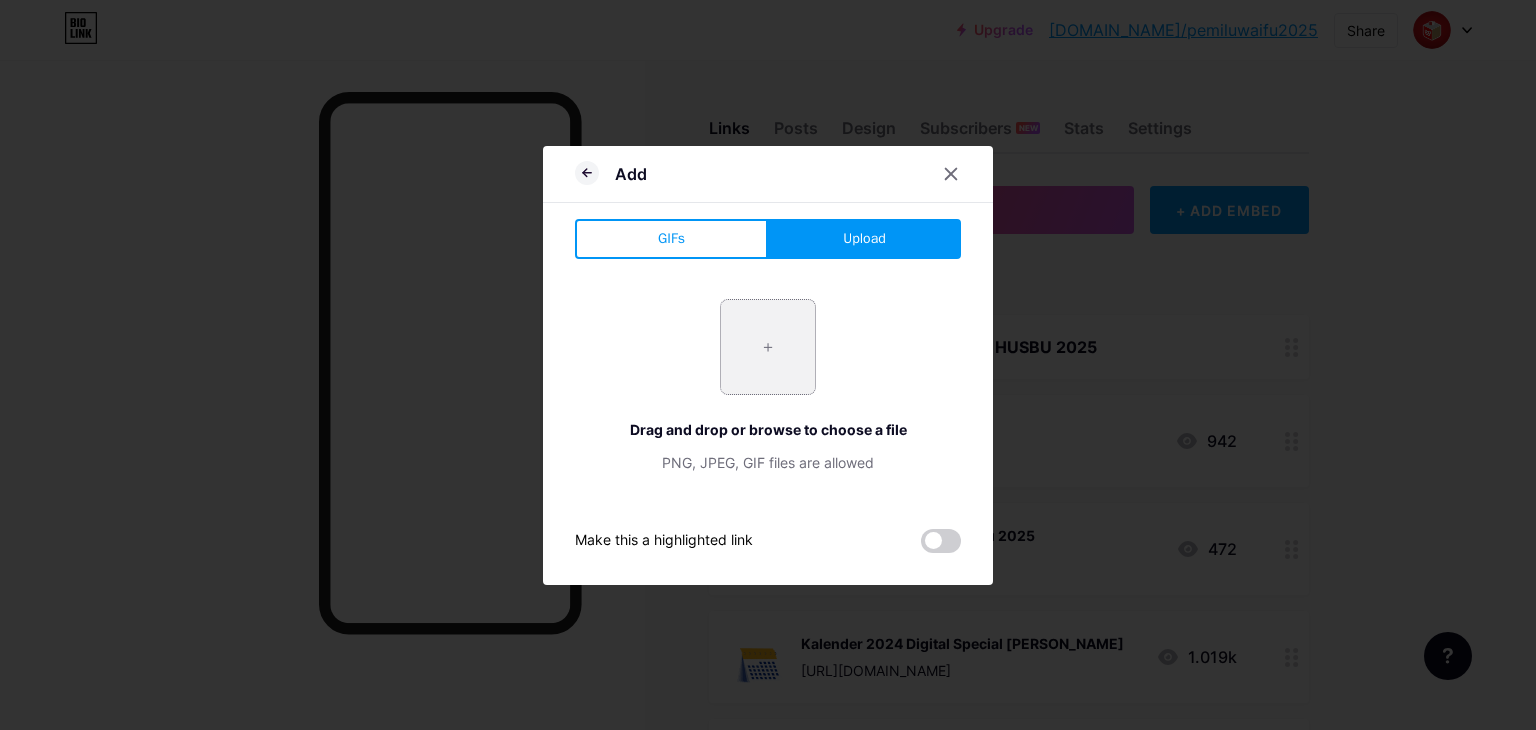 click at bounding box center (768, 347) 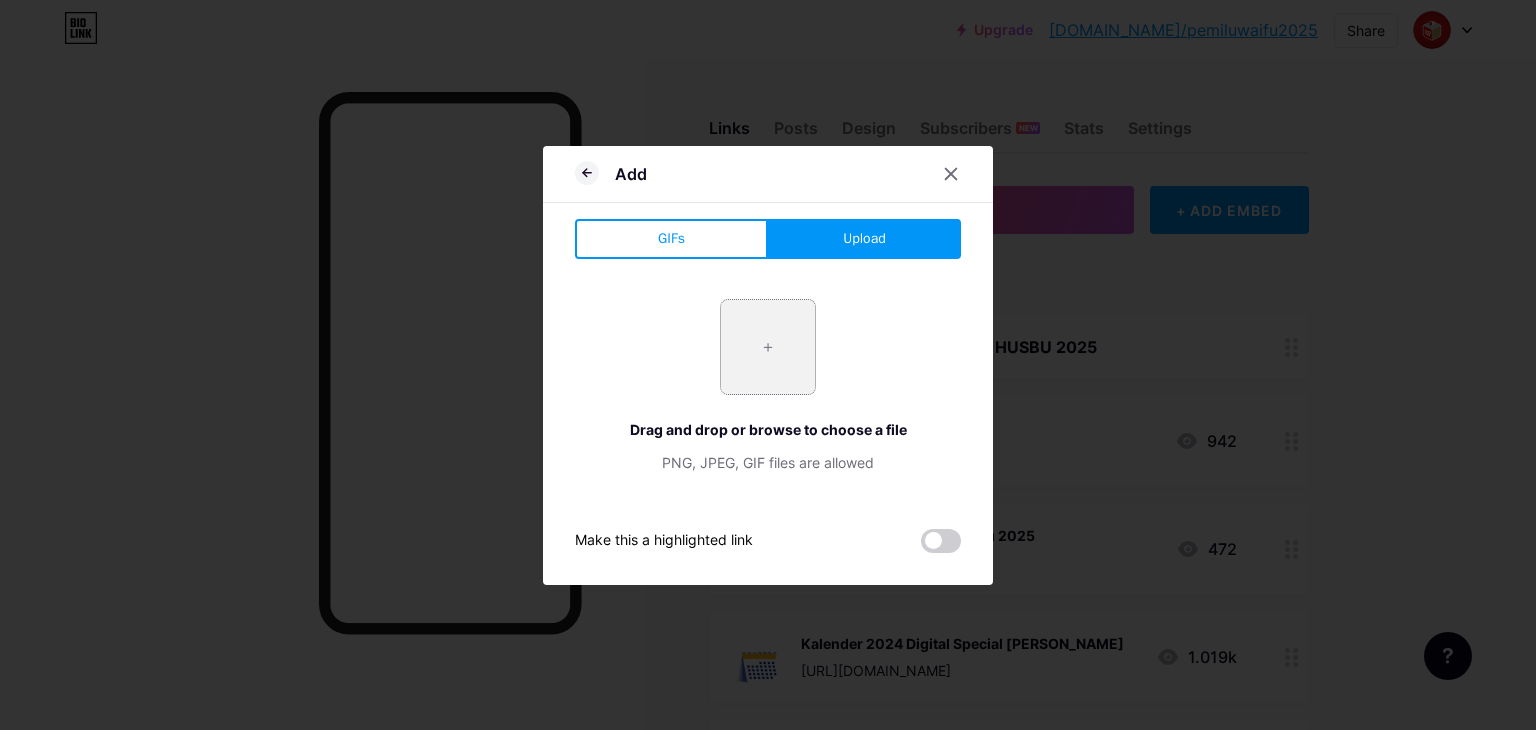 type on "C:\fakepath\gif_dis_0.gif" 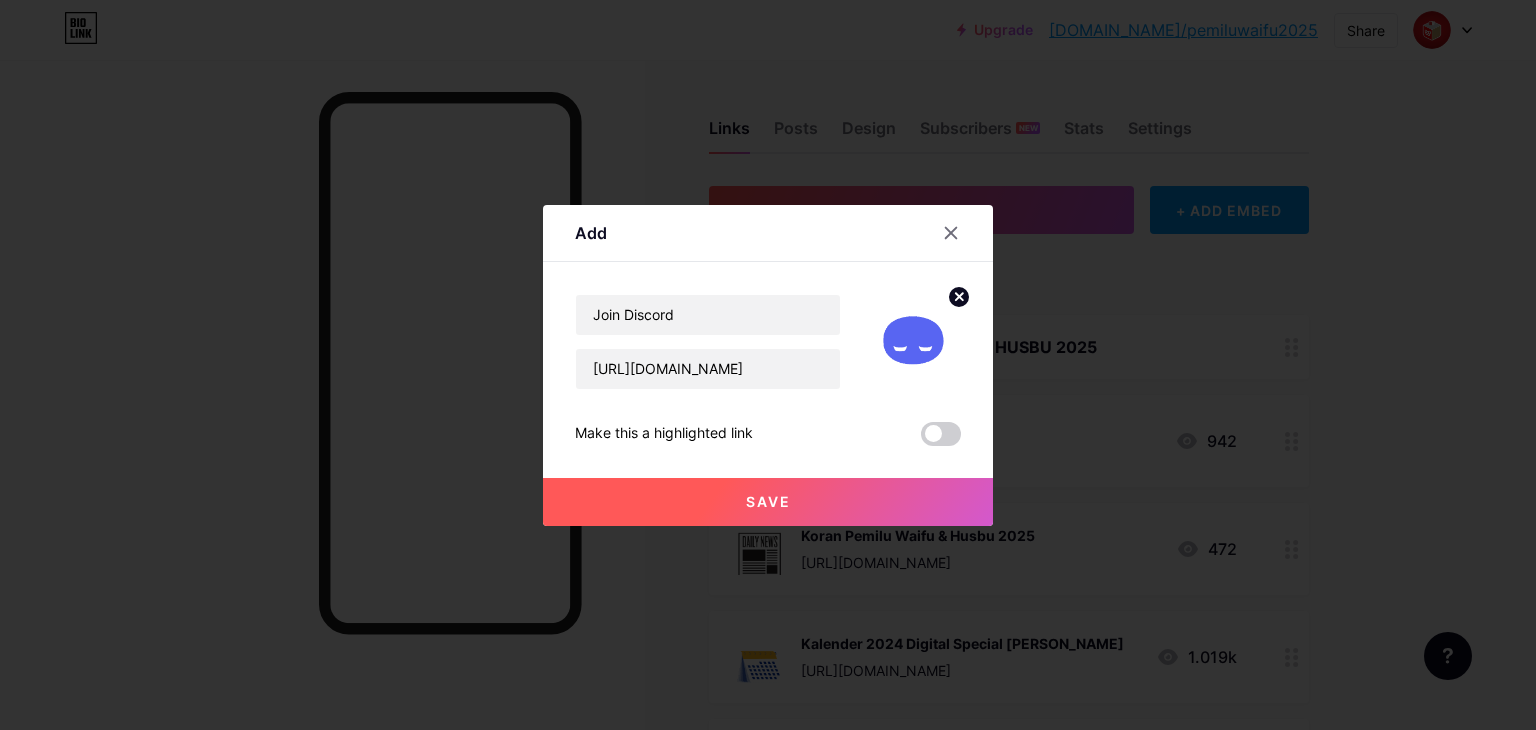 click on "Save" at bounding box center [768, 502] 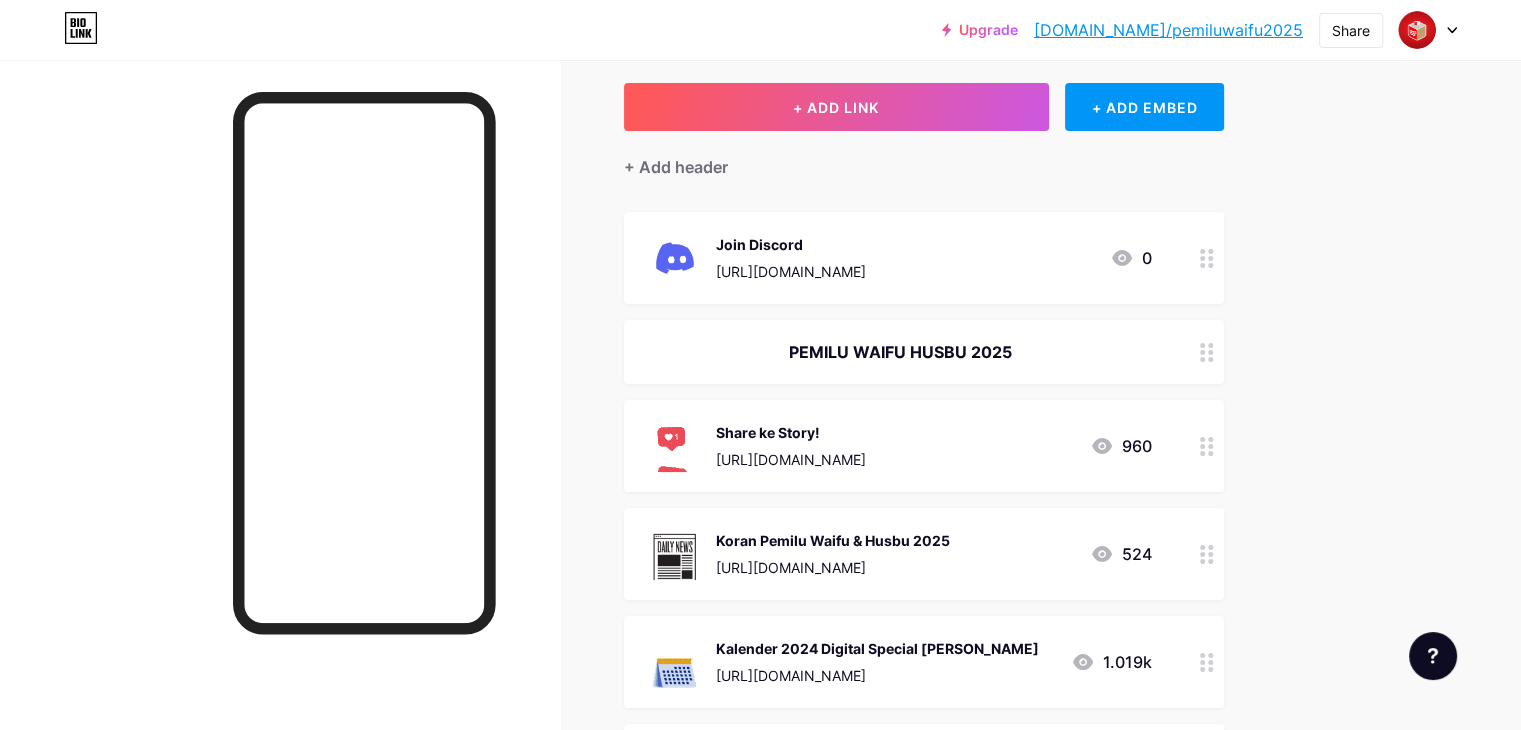 scroll, scrollTop: 100, scrollLeft: 0, axis: vertical 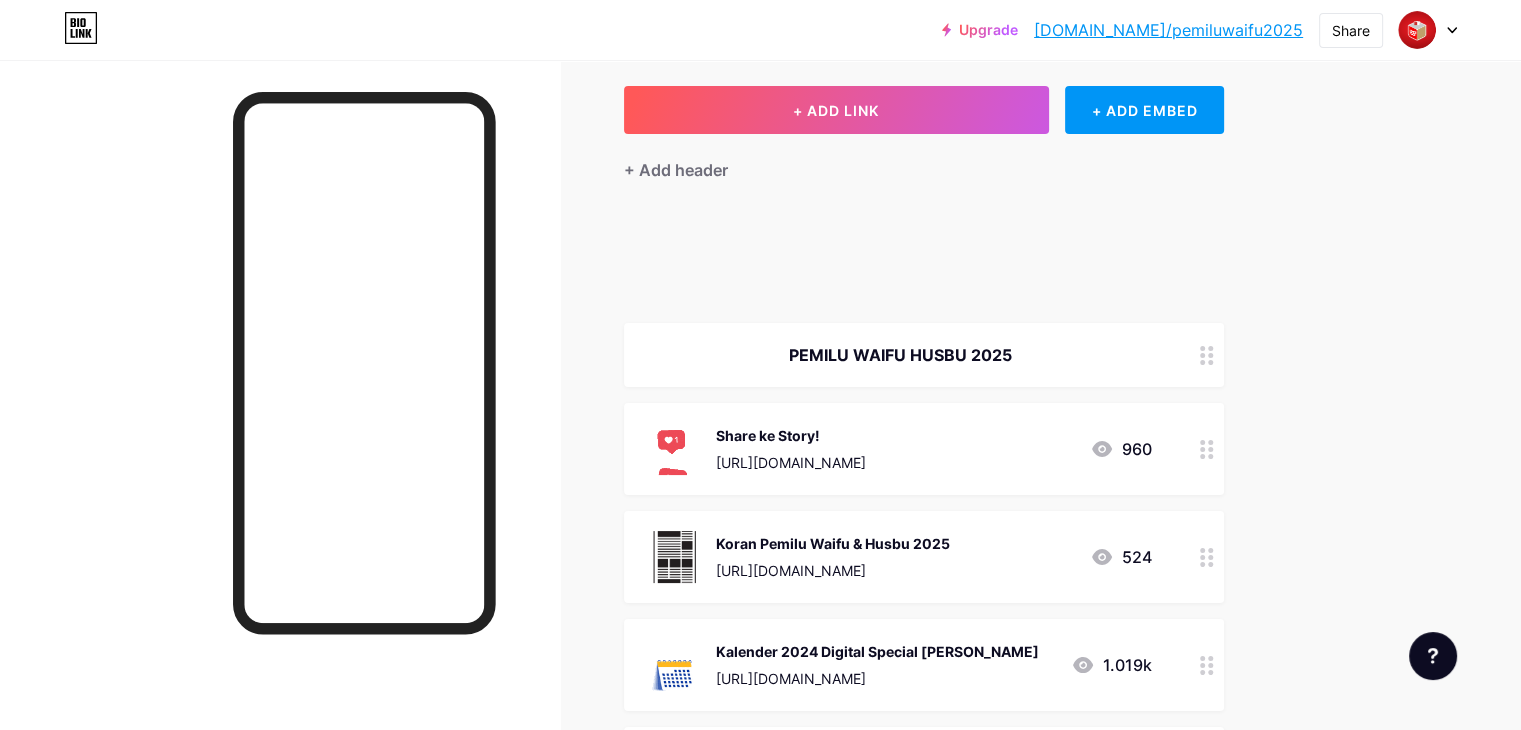 type 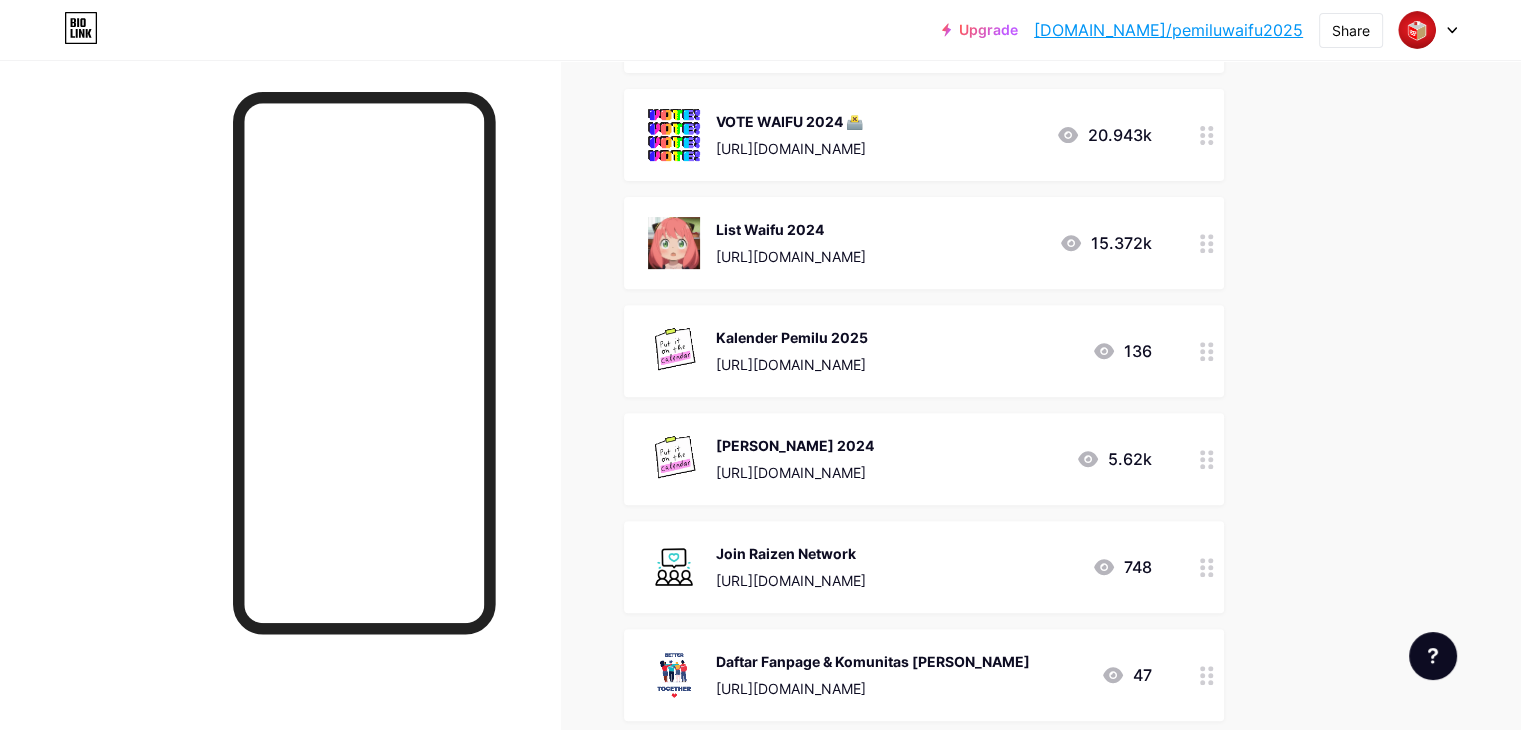 scroll, scrollTop: 800, scrollLeft: 0, axis: vertical 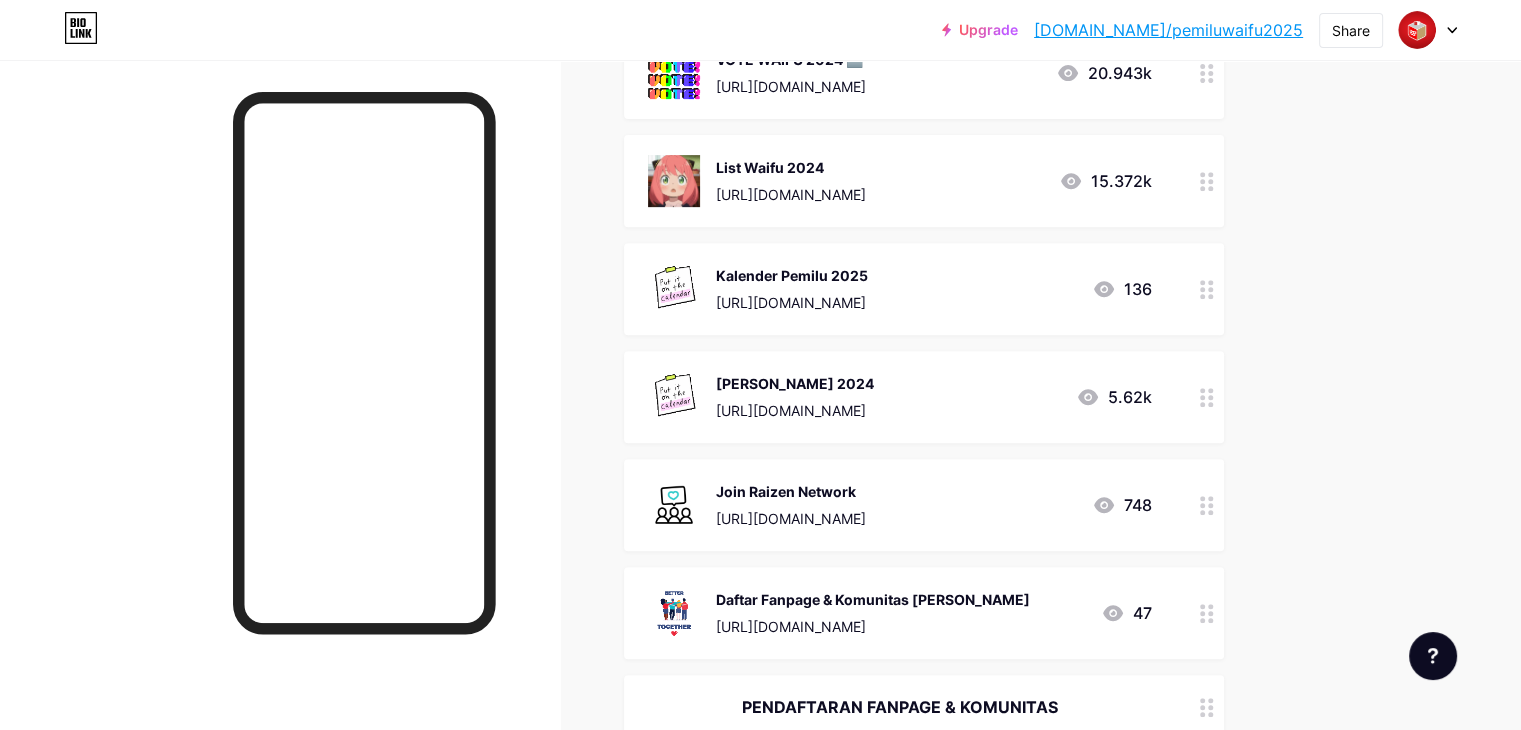 click on "Join Raizen Network" at bounding box center (791, 491) 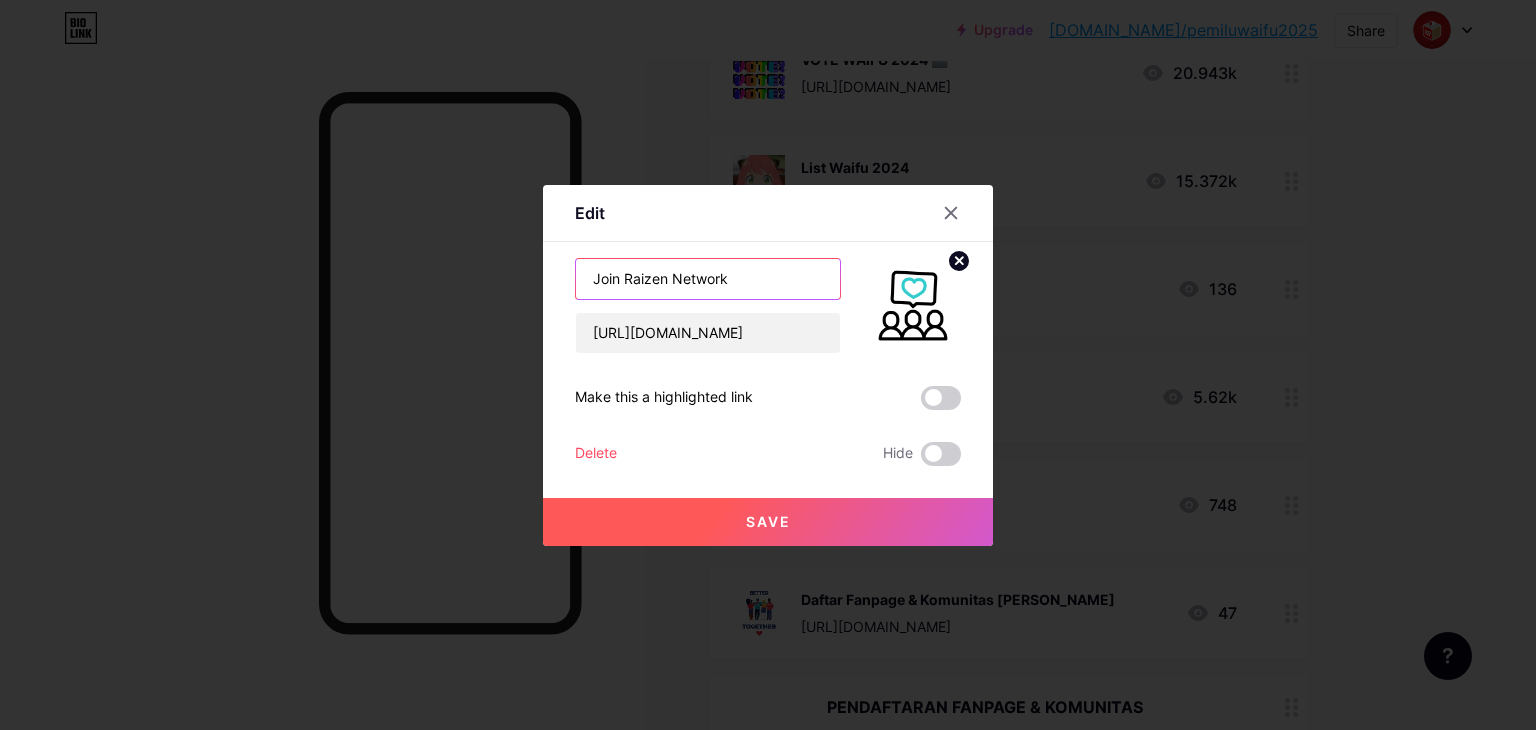 click on "Join Raizen Network" at bounding box center [708, 279] 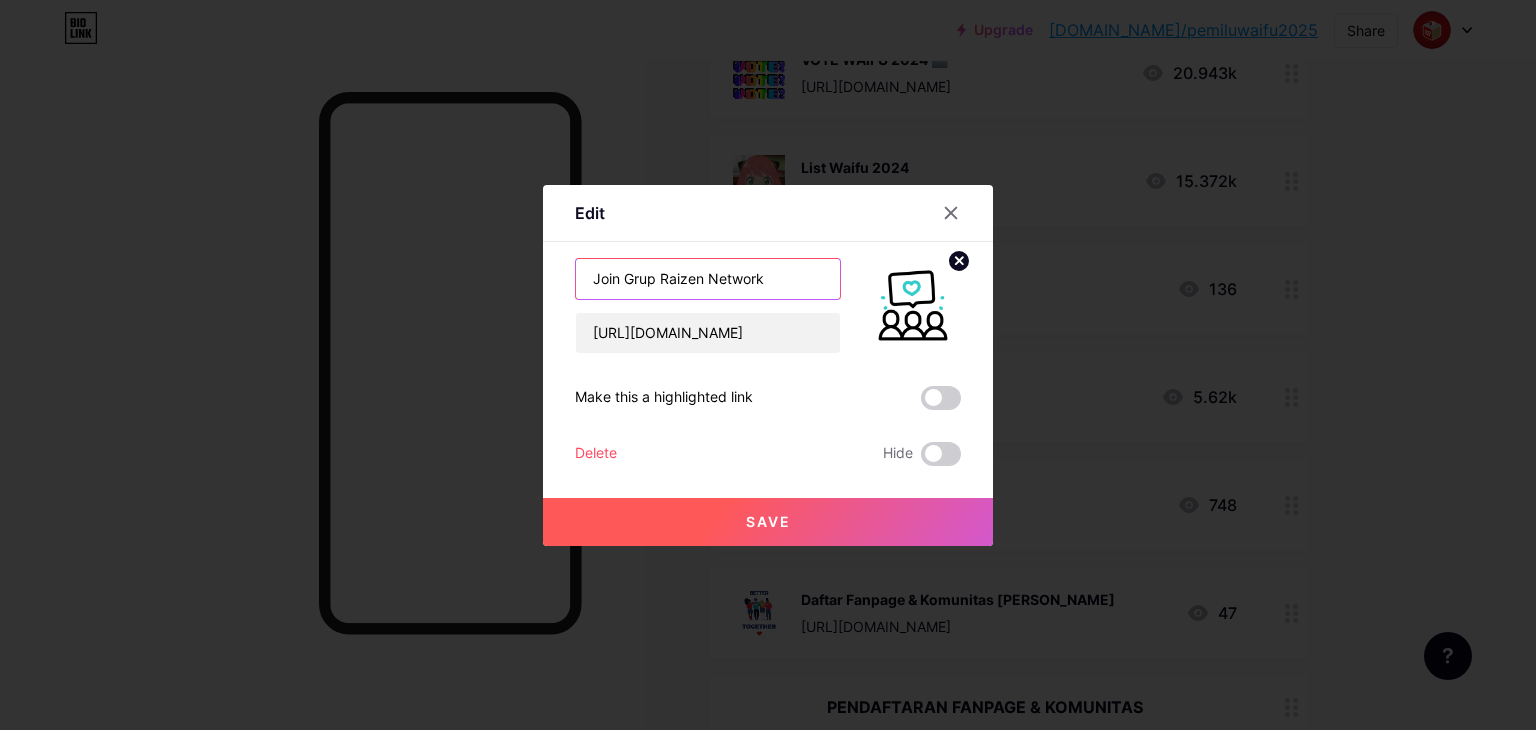 type on "Join Grup Raizen Network" 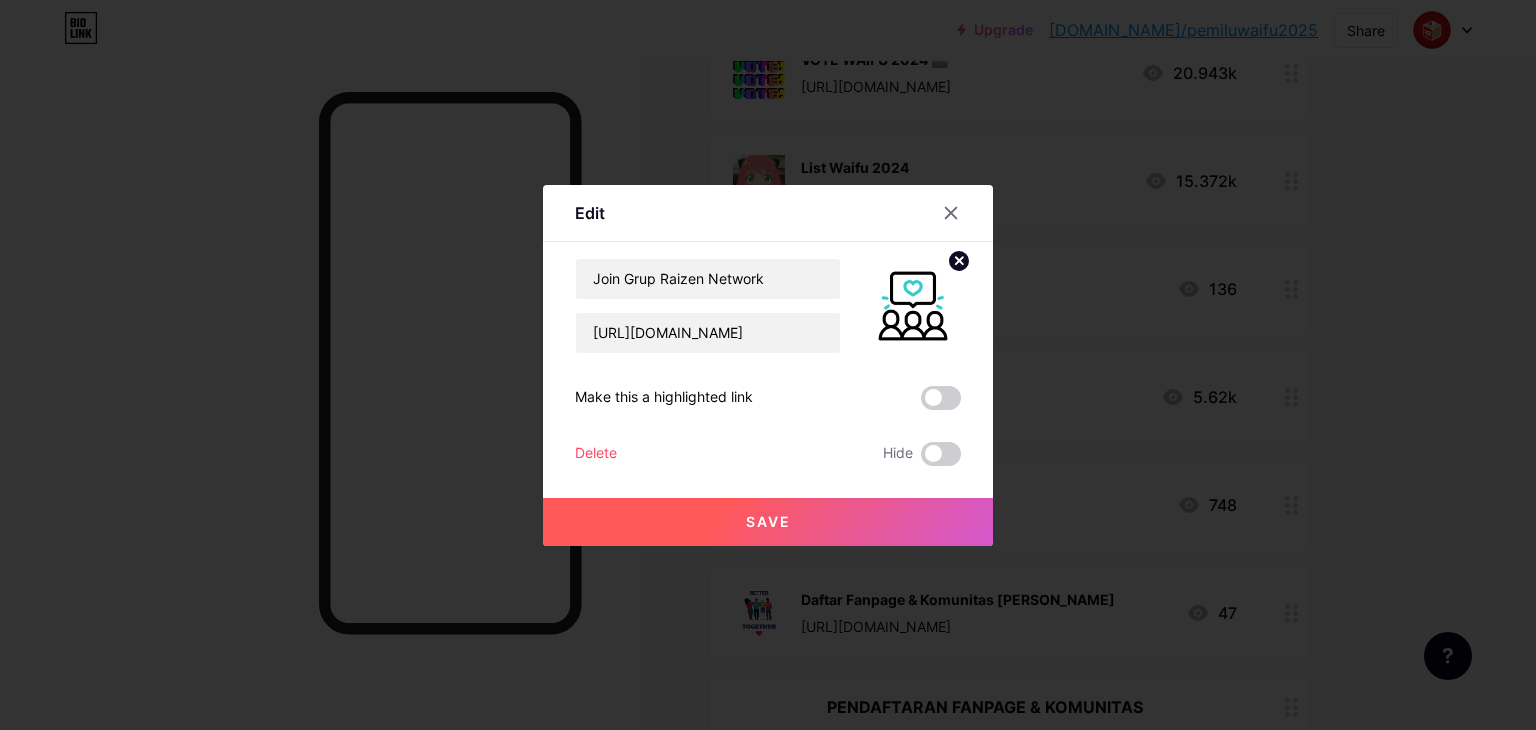 click on "Save" at bounding box center (768, 521) 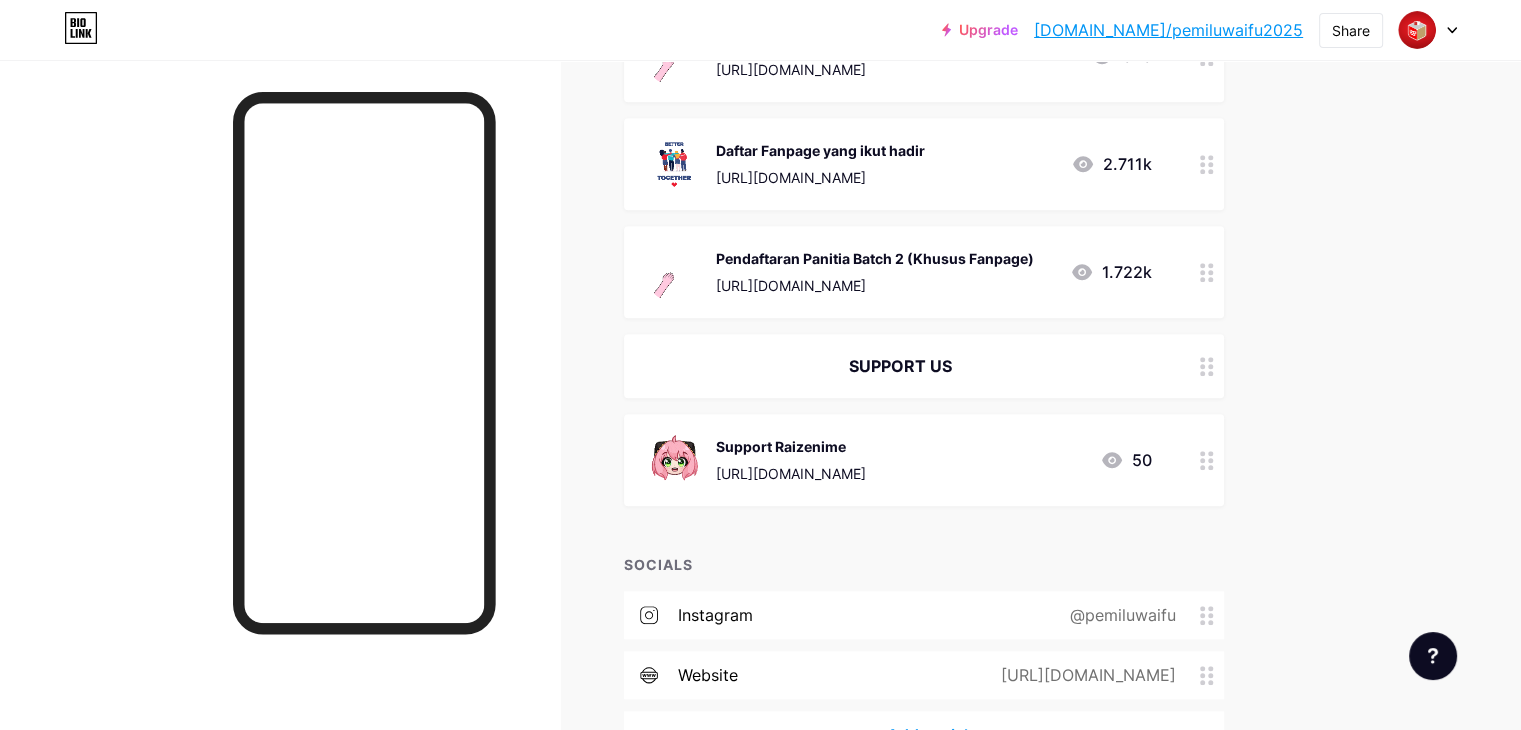 scroll, scrollTop: 1780, scrollLeft: 0, axis: vertical 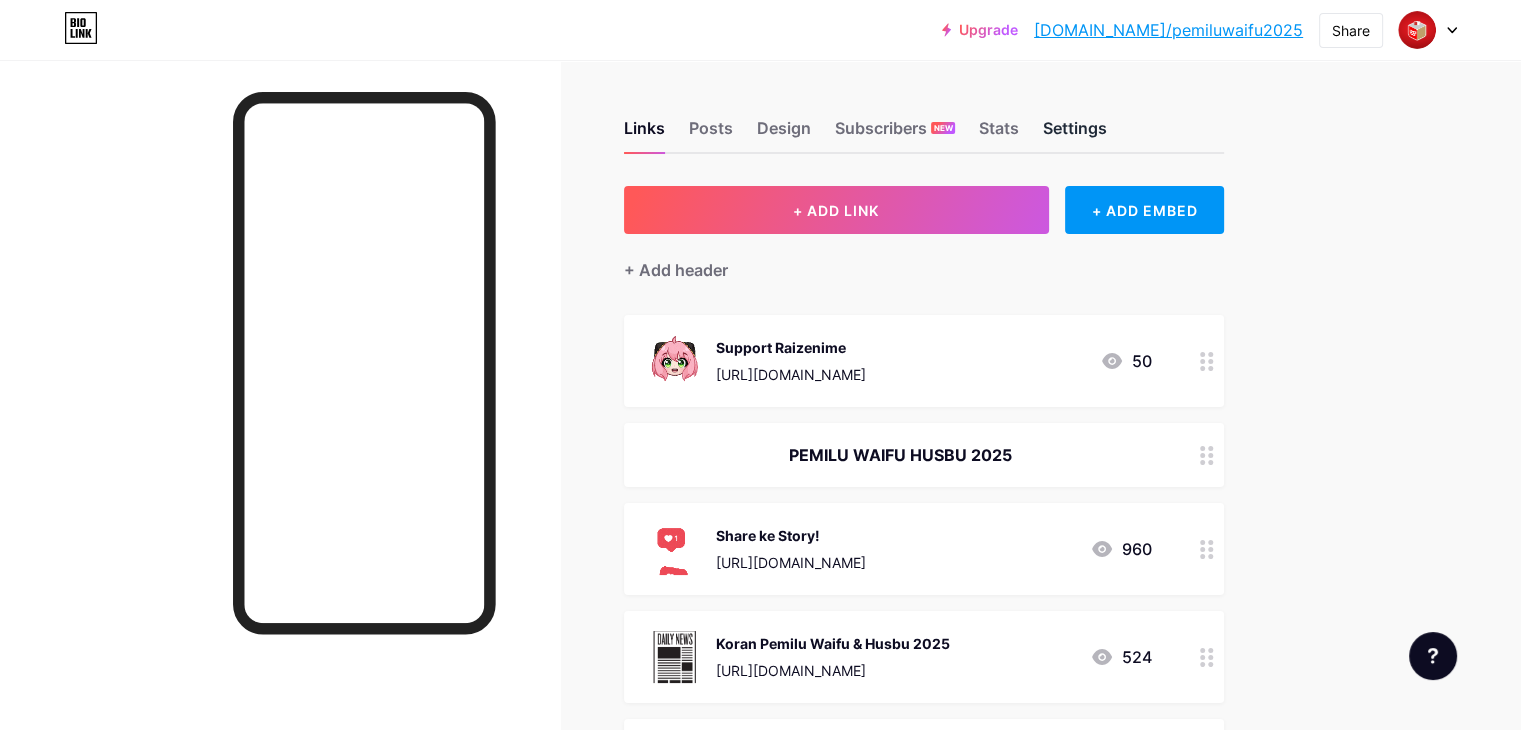 click on "Settings" at bounding box center (1075, 134) 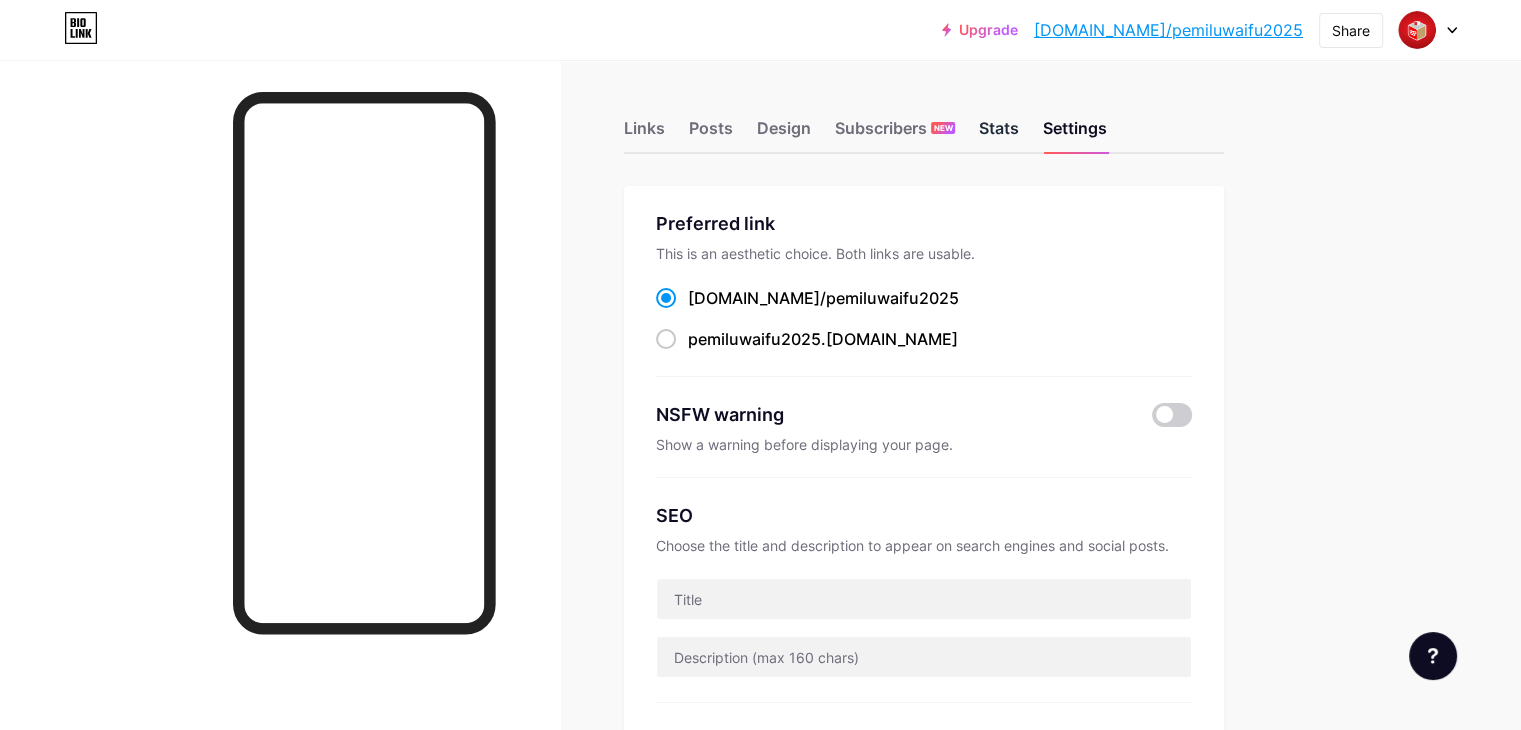 click on "Stats" at bounding box center [999, 134] 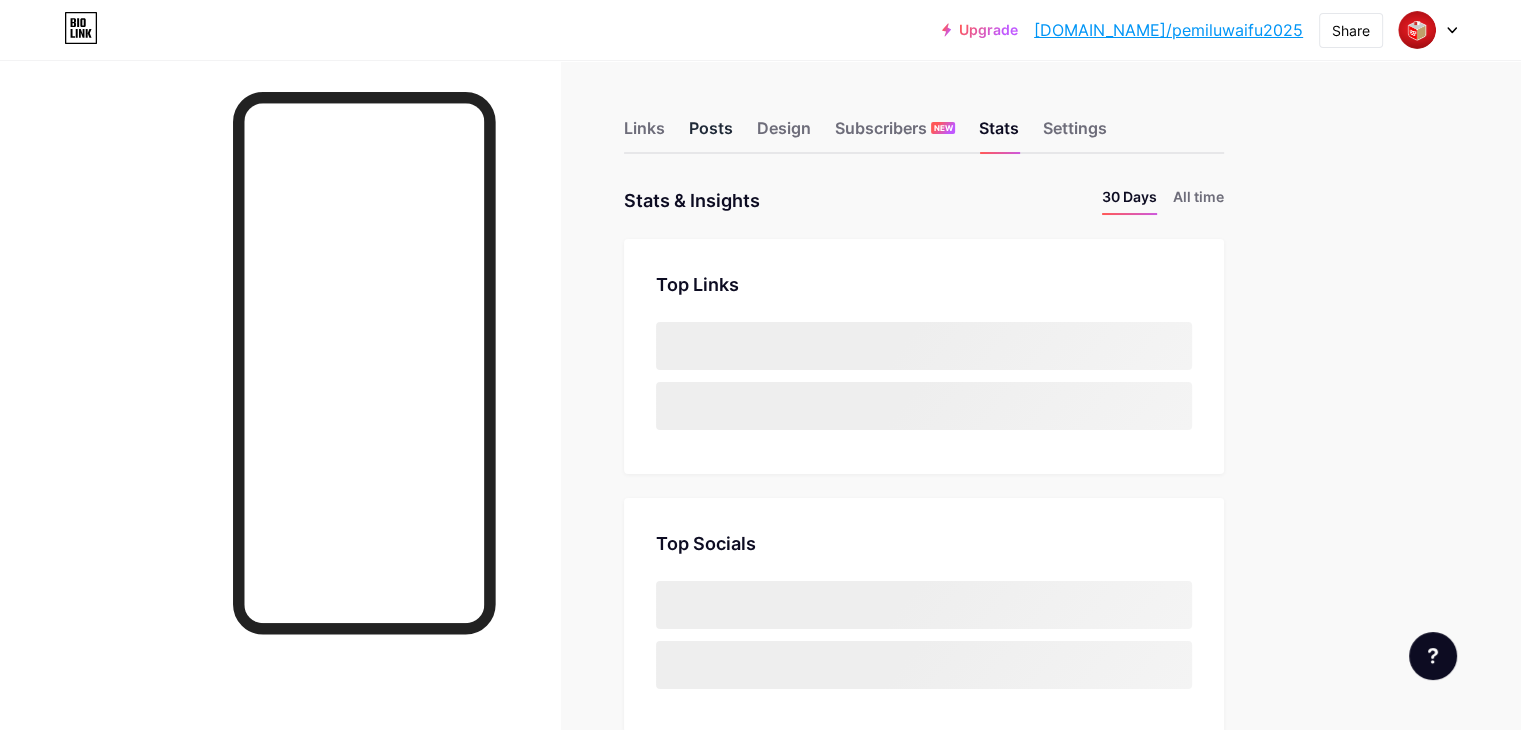 click on "Posts" at bounding box center [711, 134] 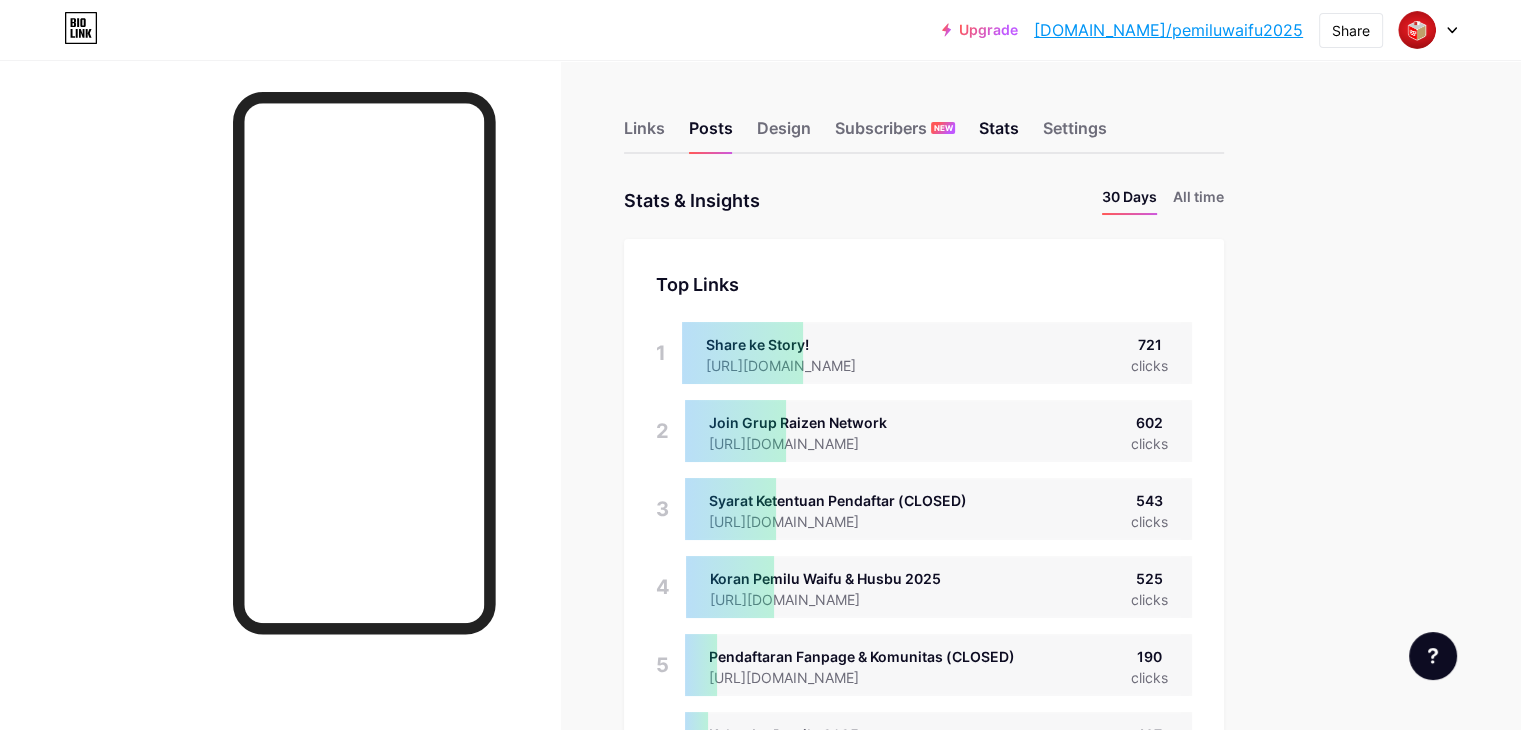 scroll, scrollTop: 999270, scrollLeft: 998479, axis: both 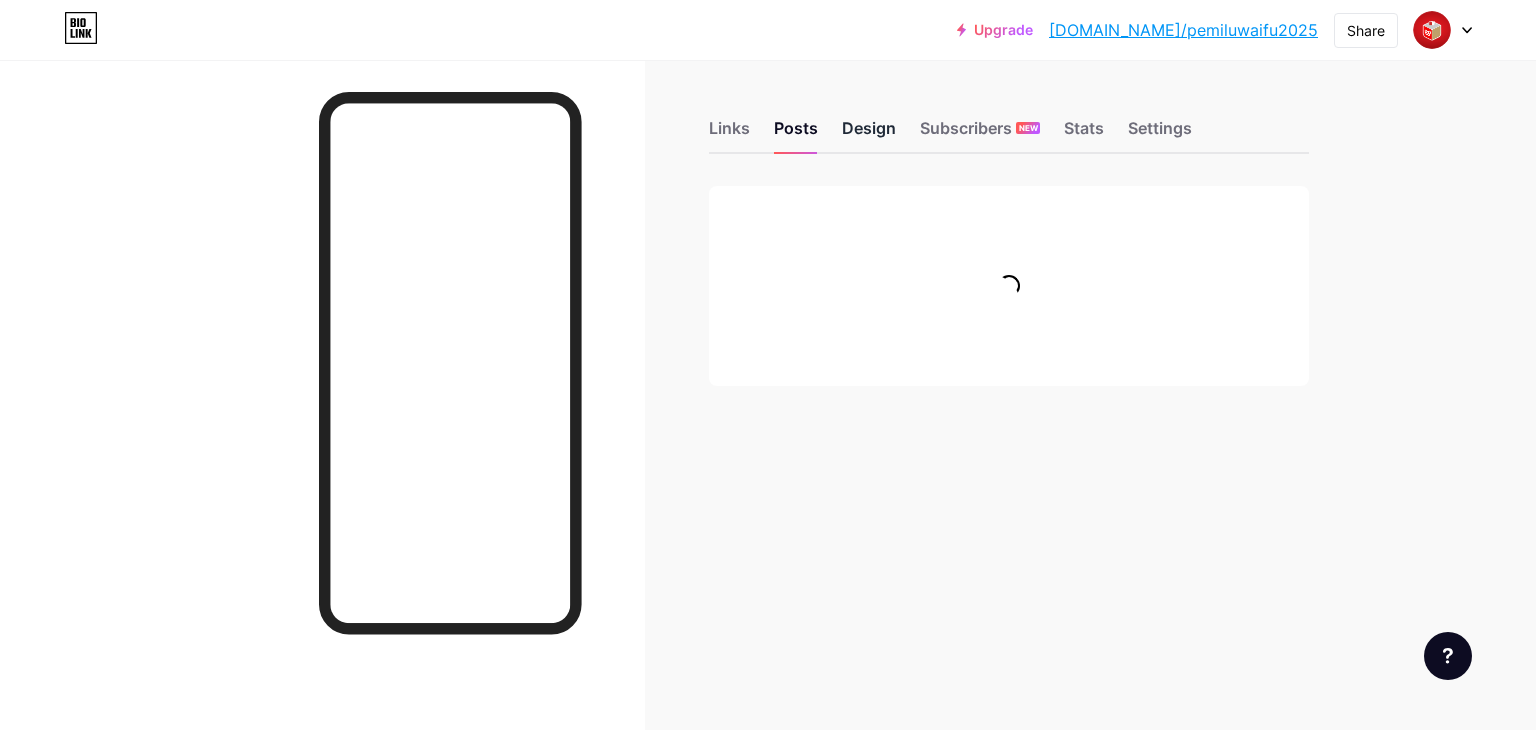 click on "Design" at bounding box center [869, 134] 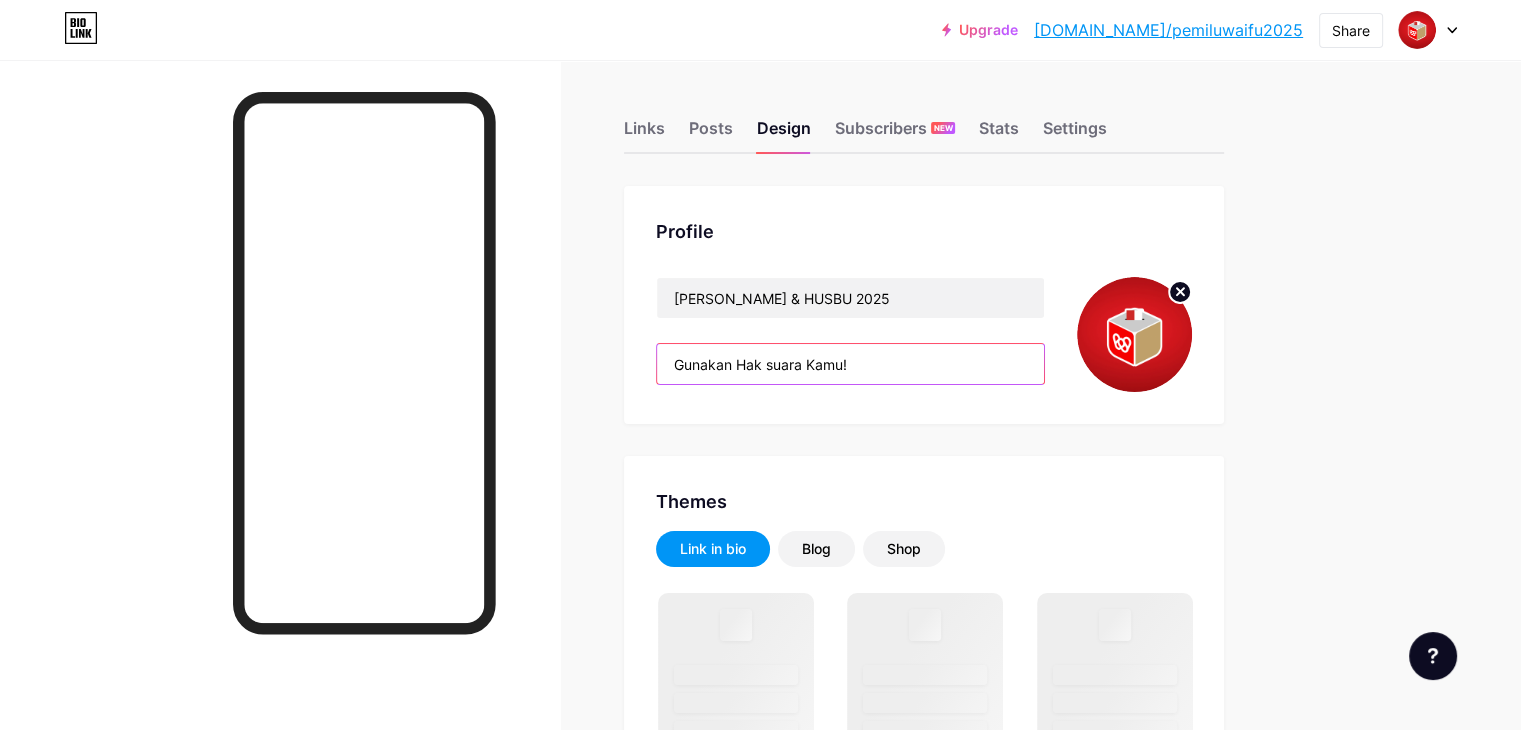 click on "Gunakan Hak suara Kamu!" at bounding box center [850, 364] 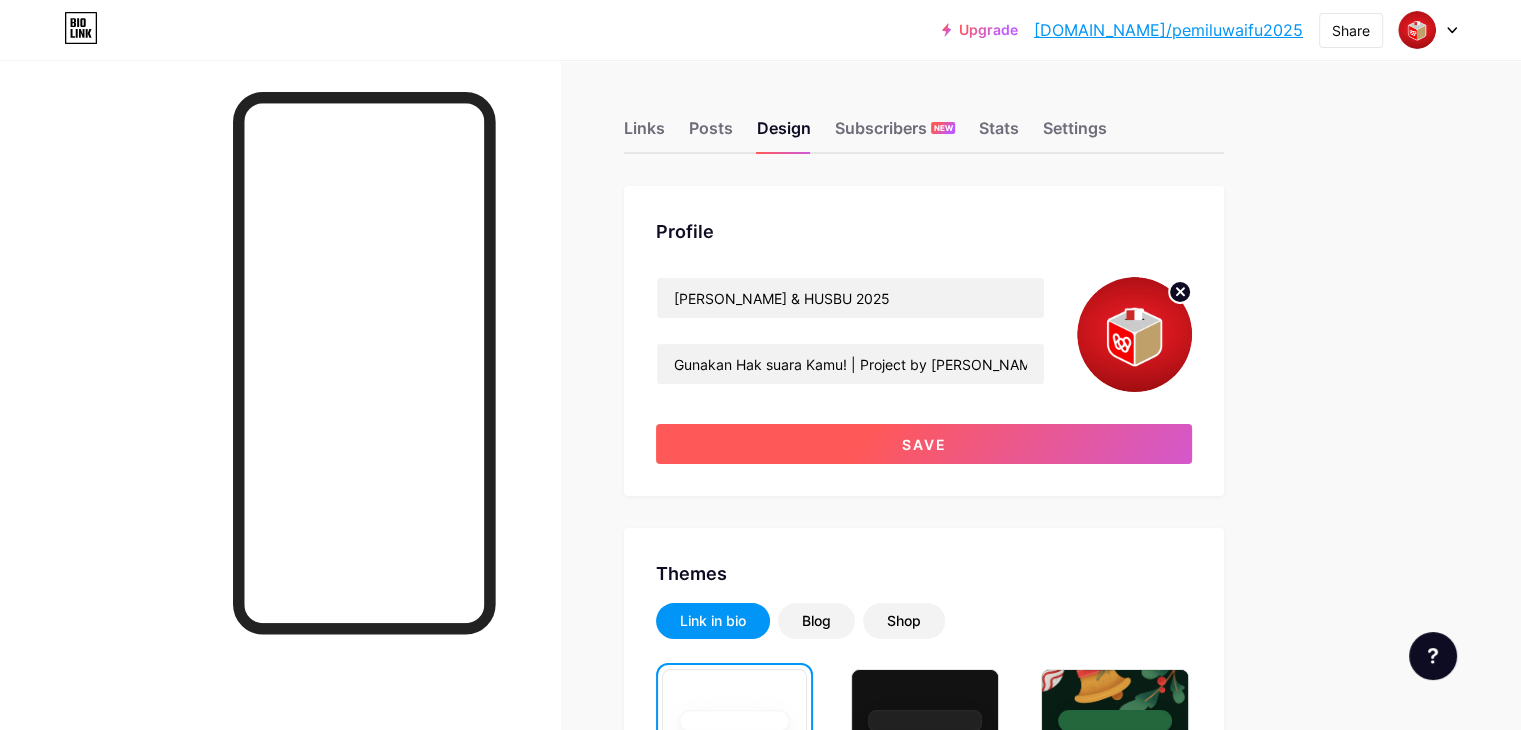 click on "Save" at bounding box center [924, 444] 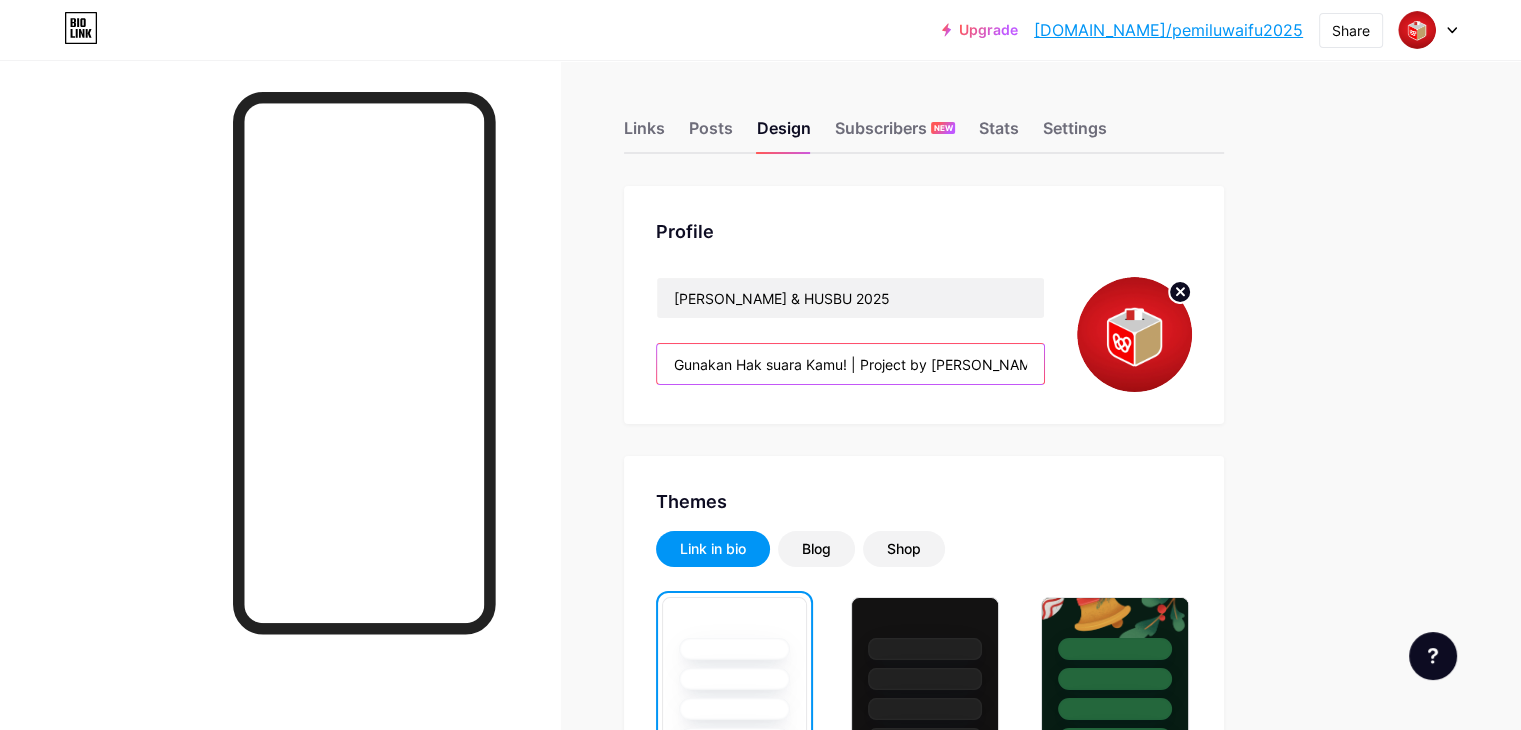 drag, startPoint x: 945, startPoint y: 360, endPoint x: 705, endPoint y: 353, distance: 240.10207 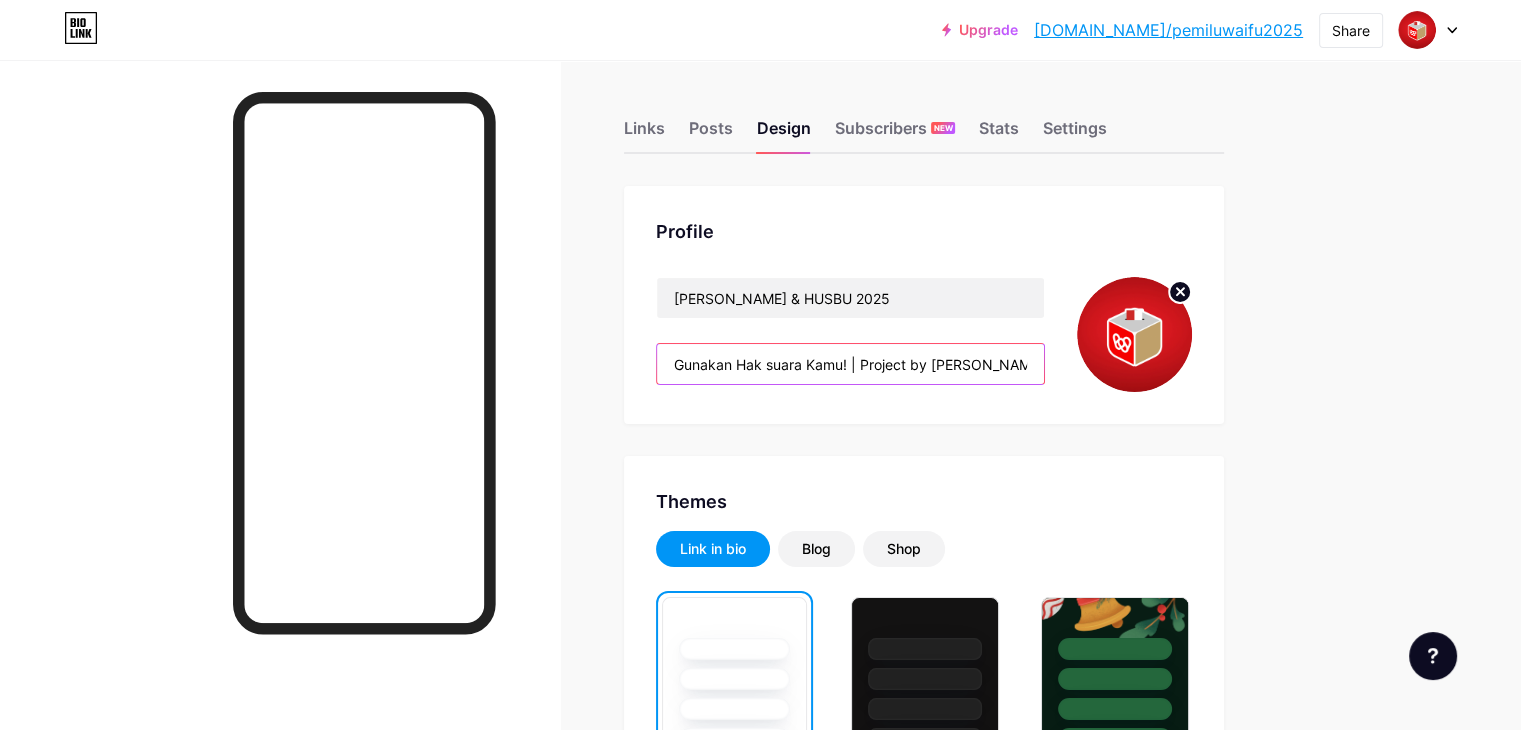 click on "Links
Posts
Design
Subscribers
NEW
Stats
Settings     Profile   [PERSON_NAME] & HUSBU 2025     [PERSON_NAME] suara Kamu! | Project by Raizenime                   Themes   Link in bio   Blog   Shop       Basics       Carbon       Xmas 23       Pride       Glitch       Winter · Live       Glassy · Live       Chameleon · Live       Rainy Night · Live       Neon · Live       Summer       Retro       Strawberry · Live       Desert       Sunny       Autumn       Leaf       Clear Sky       Blush       Unicorn       Minimal       Cloudy       Shadow     Create your own           Changes saved       Position to display socials                 Top                     Bottom
Disable Bio Link branding
[PERSON_NAME] the Bio Link branding from homepage     Display Share button
Enables social sharing options on your page including a QR code.   Changes saved           Feature requests" at bounding box center (654, 1728) 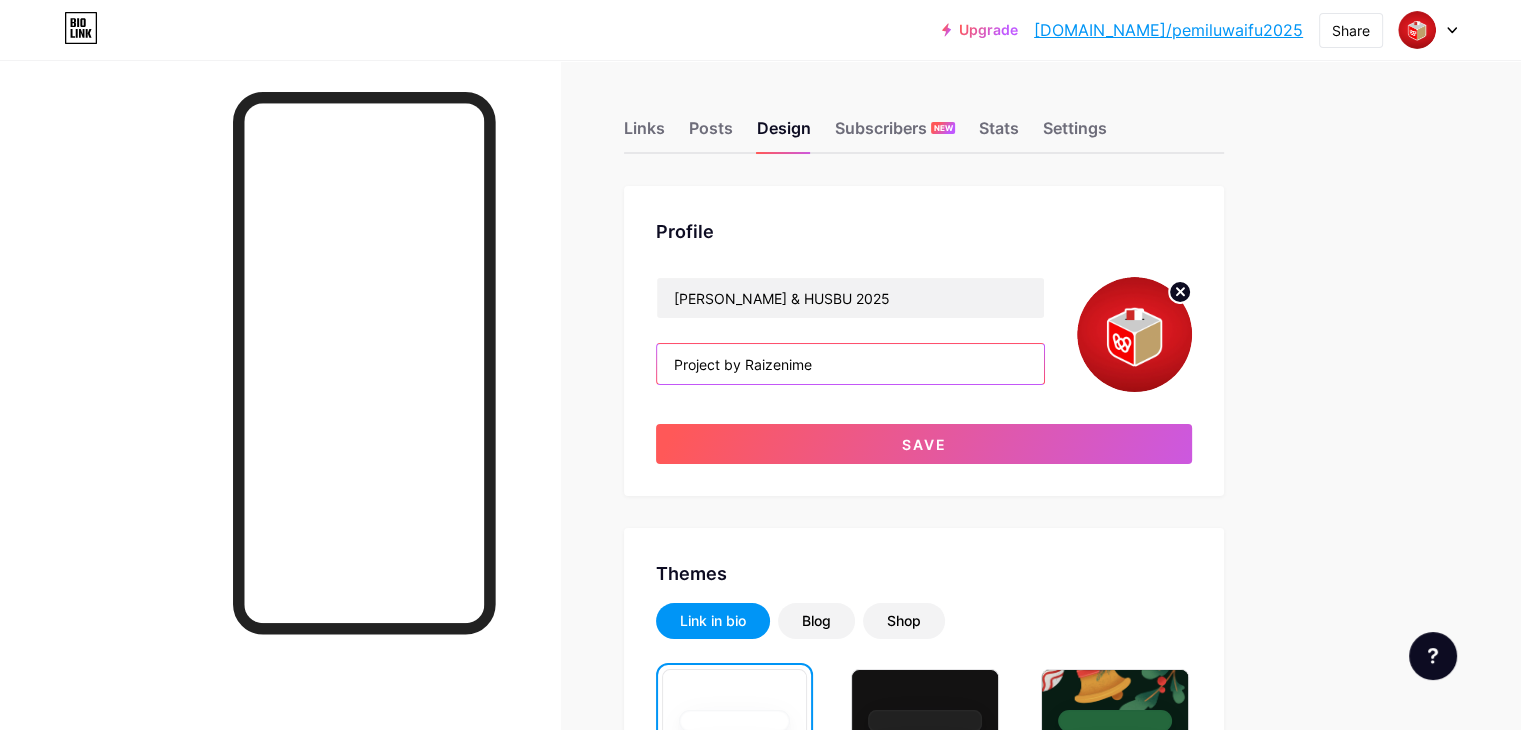 click on "Project by Raizenime" at bounding box center [850, 364] 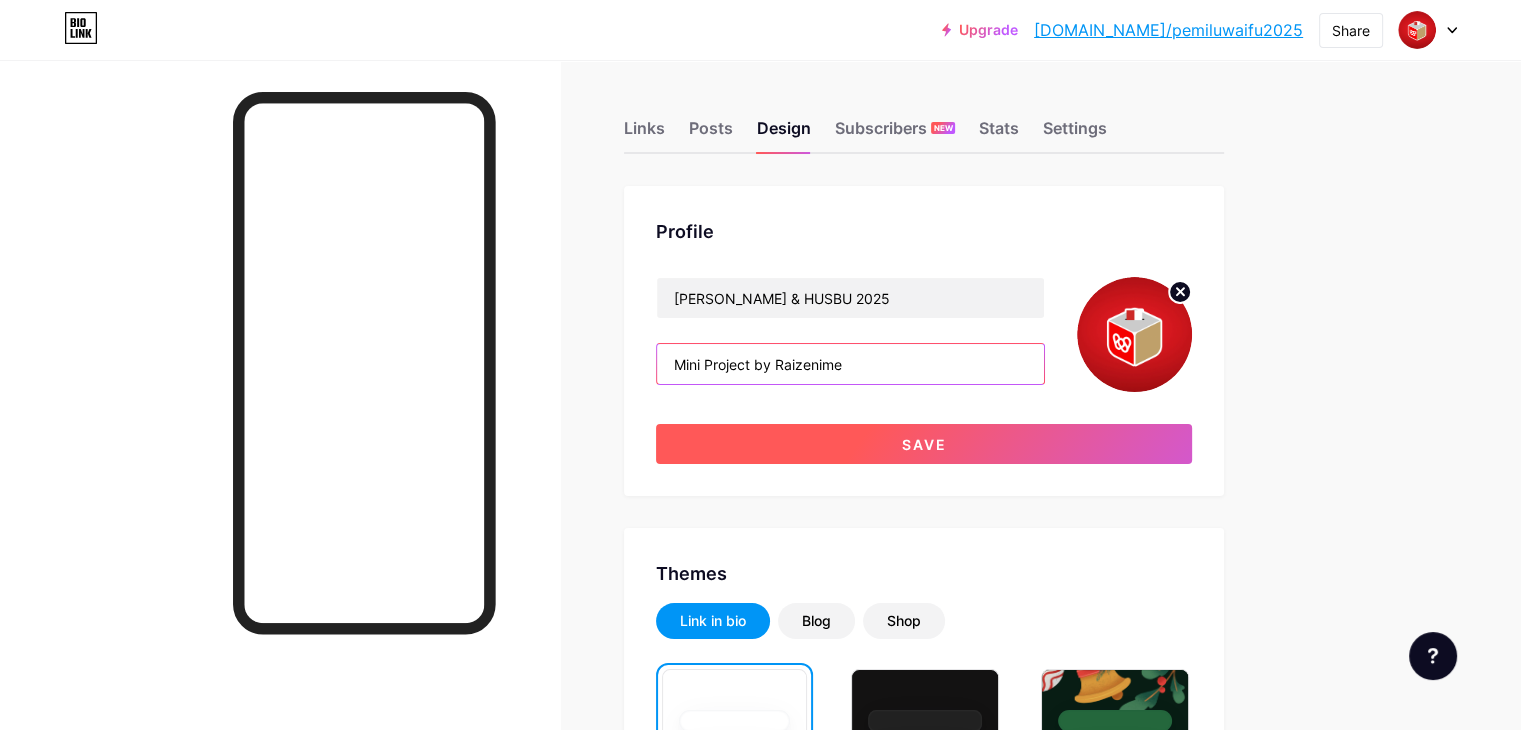 type on "Mini Project by Raizenime" 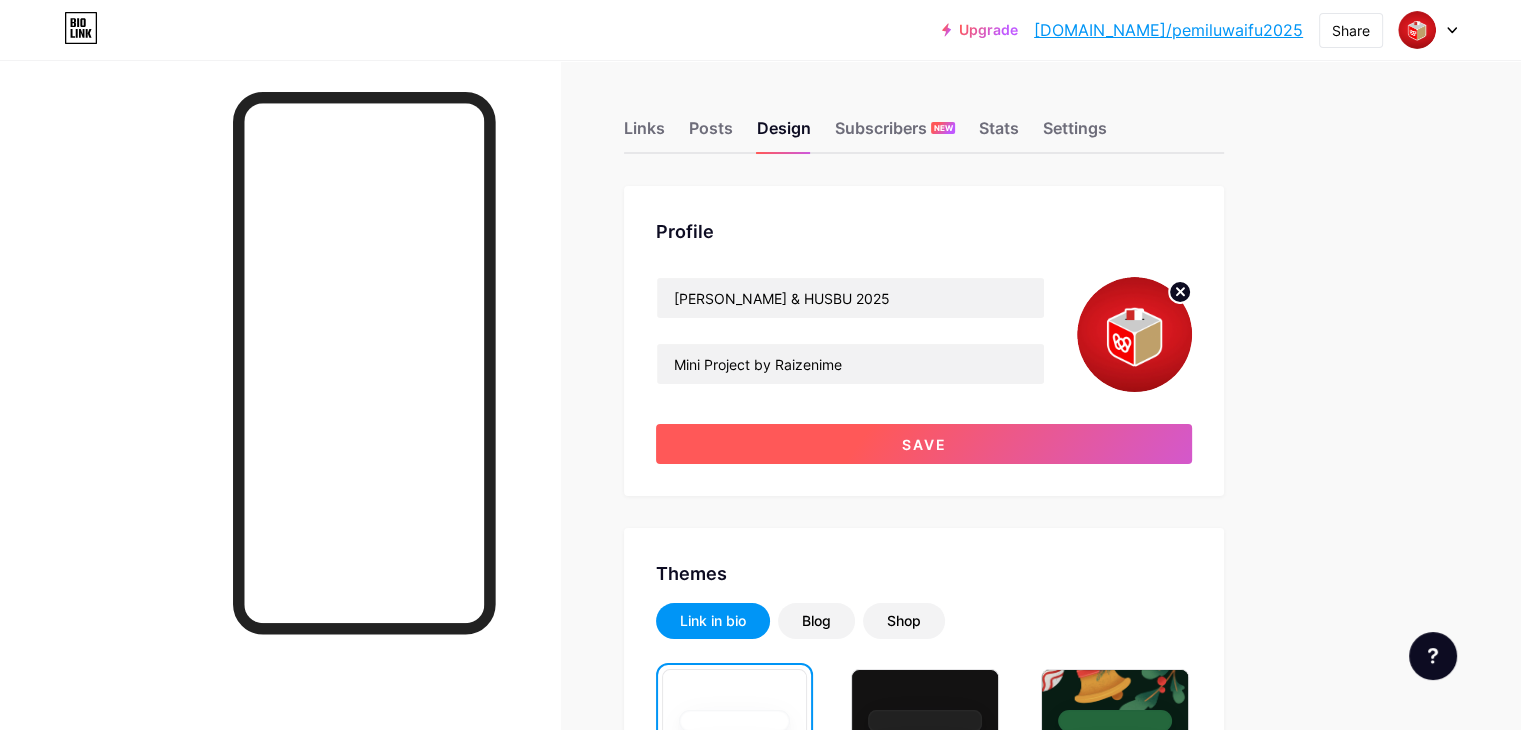 click on "Save" at bounding box center (924, 444) 